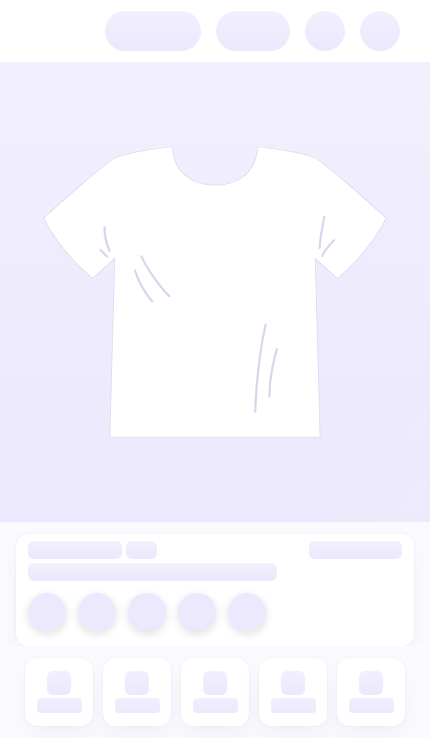 scroll, scrollTop: 0, scrollLeft: 0, axis: both 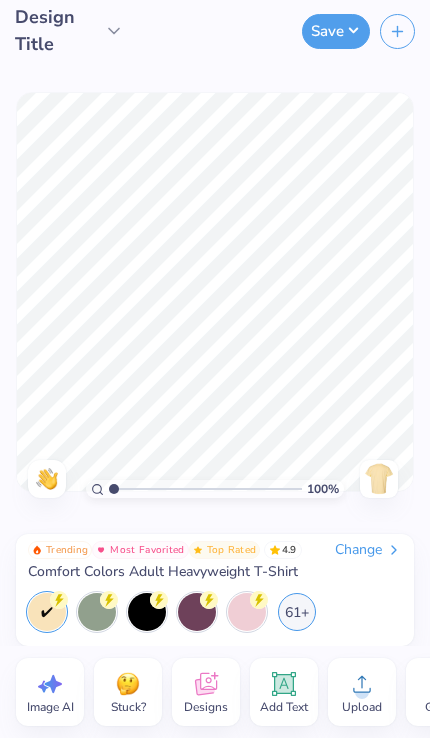 click at bounding box center [197, 612] 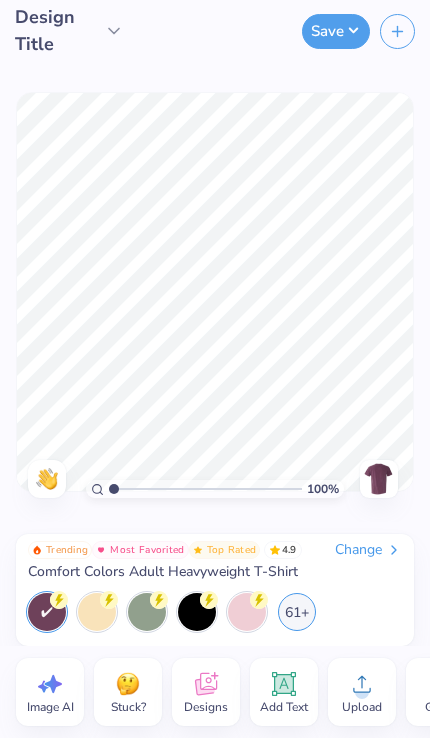 click 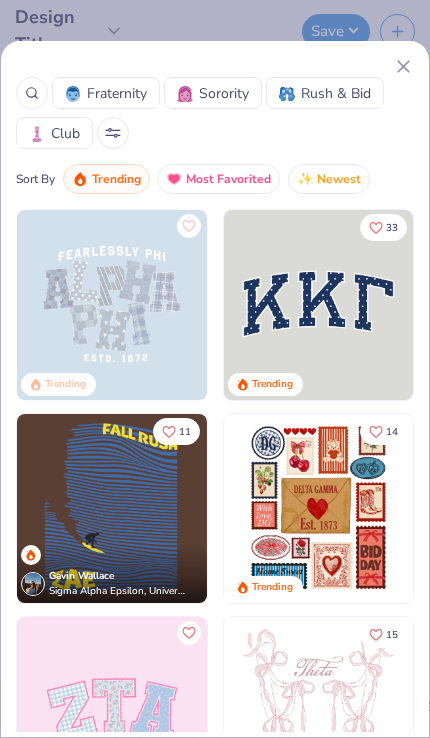 click 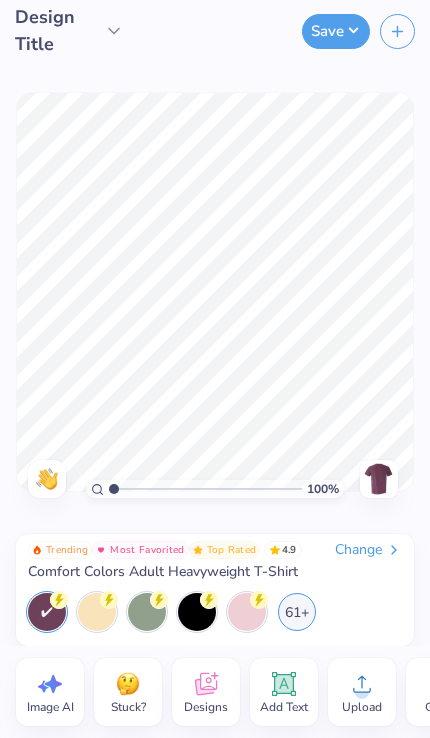 click on "Upload" at bounding box center [362, 707] 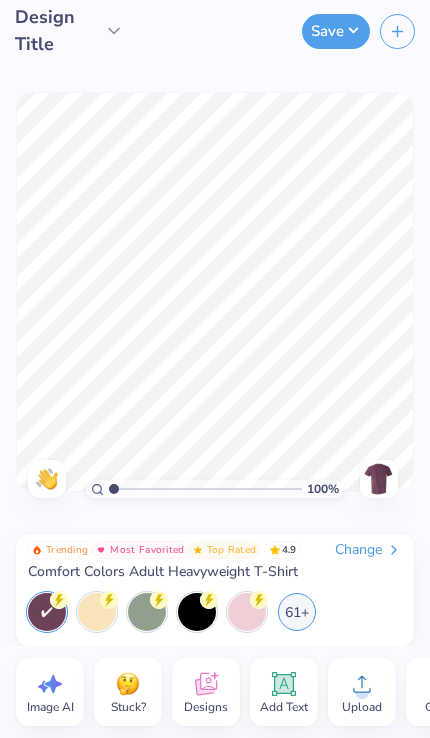 click on "61+" at bounding box center (297, 612) 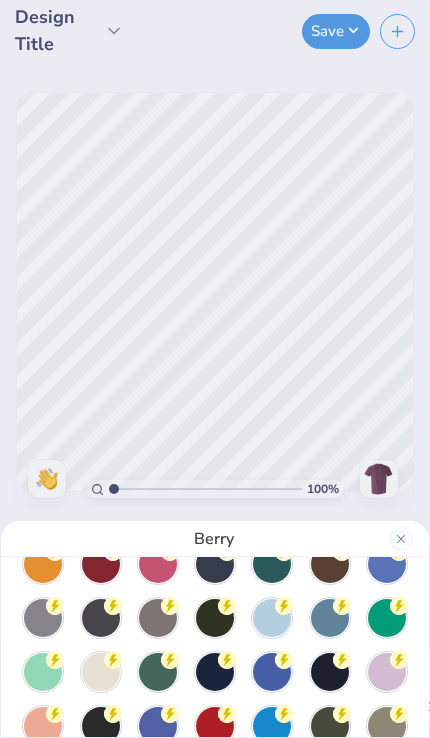 scroll, scrollTop: 141, scrollLeft: 0, axis: vertical 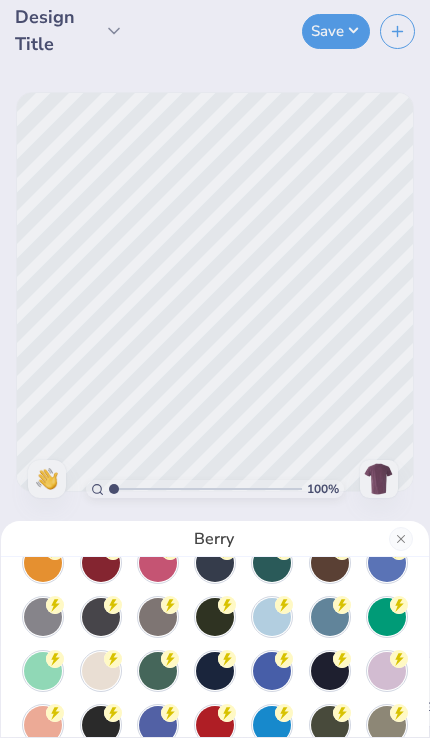 click at bounding box center (387, 617) 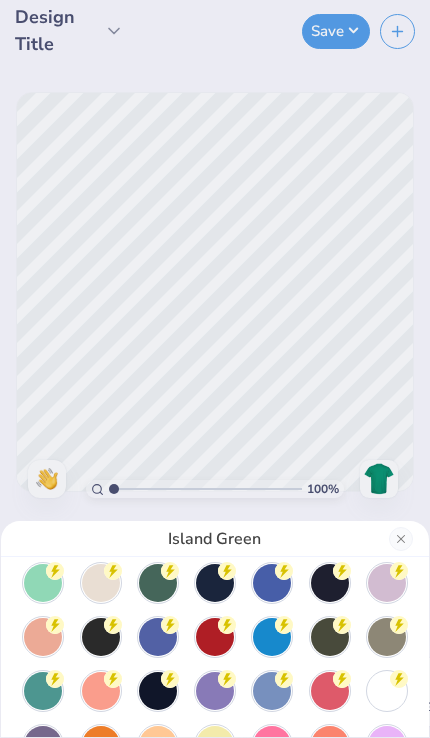 scroll, scrollTop: 230, scrollLeft: 0, axis: vertical 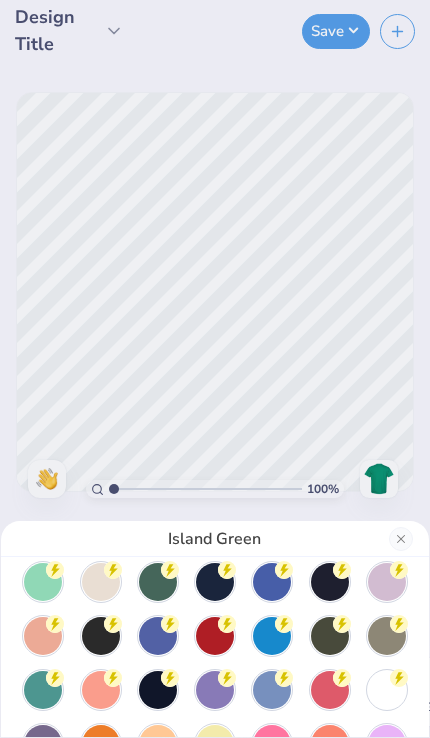 click at bounding box center [43, 582] 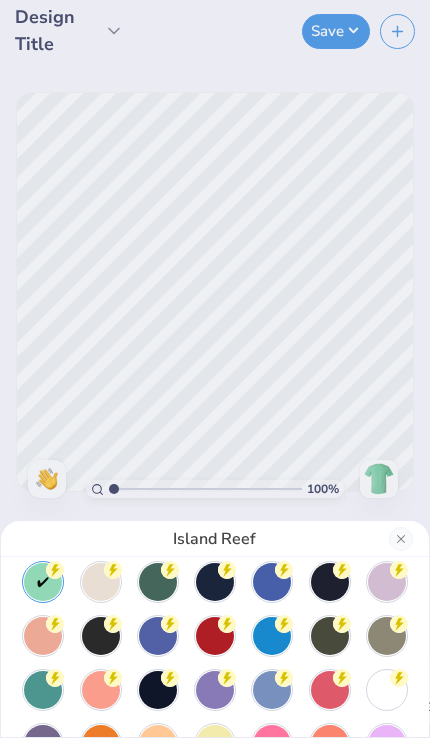 click at bounding box center [43, 690] 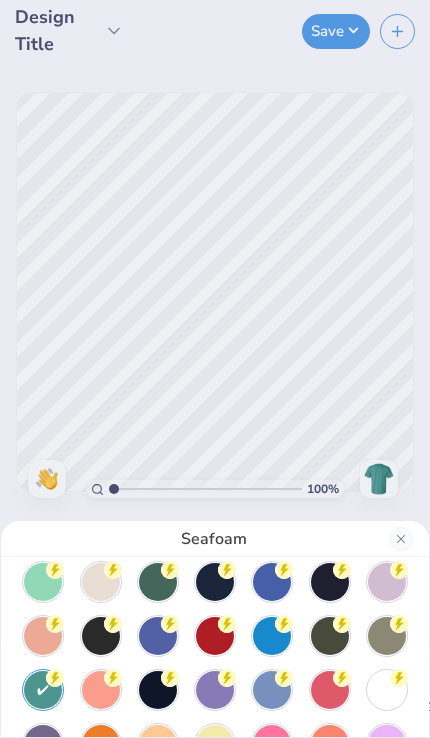 click at bounding box center [43, 690] 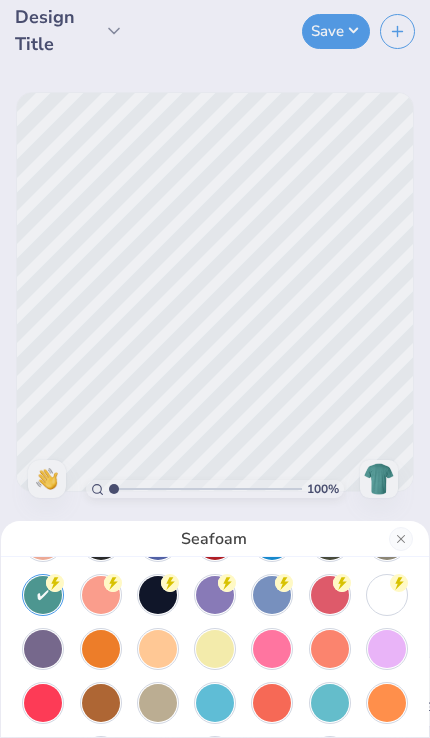 scroll, scrollTop: 336, scrollLeft: 0, axis: vertical 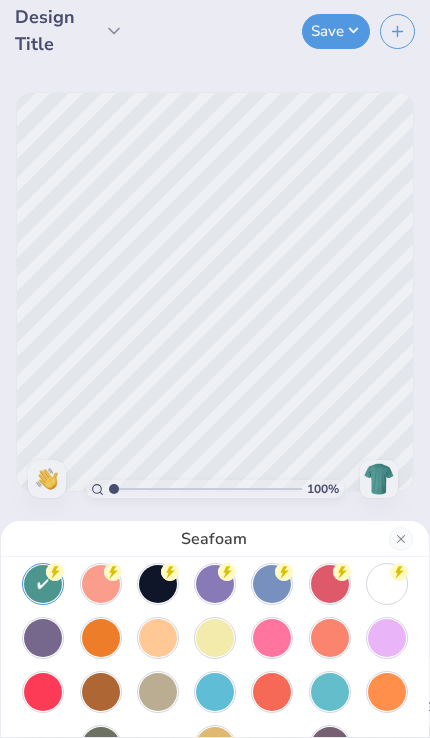 click on "Seafoam" at bounding box center [215, 369] 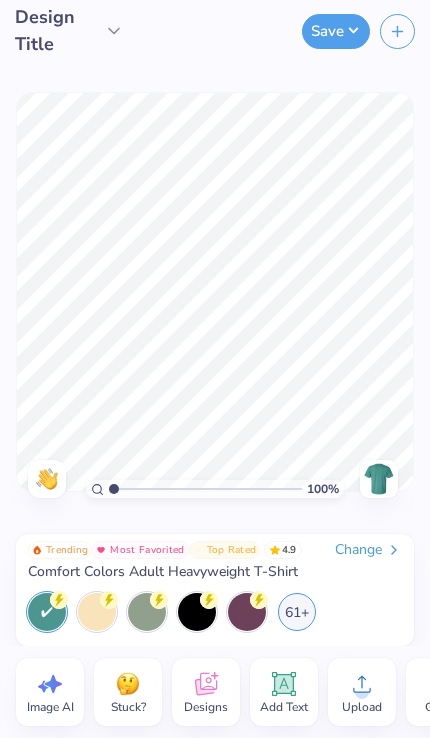 click 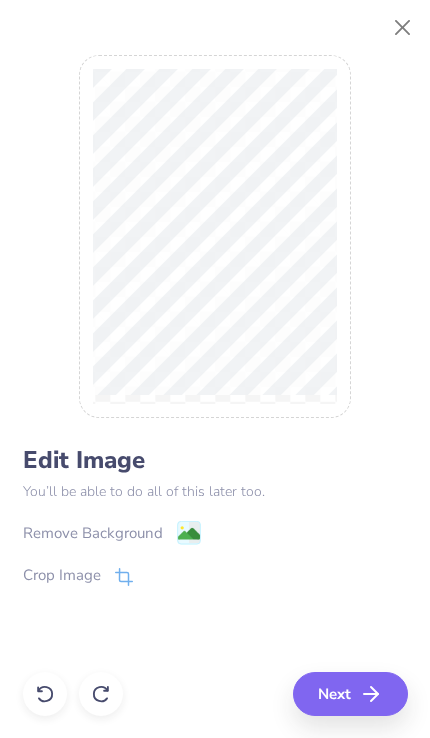 click 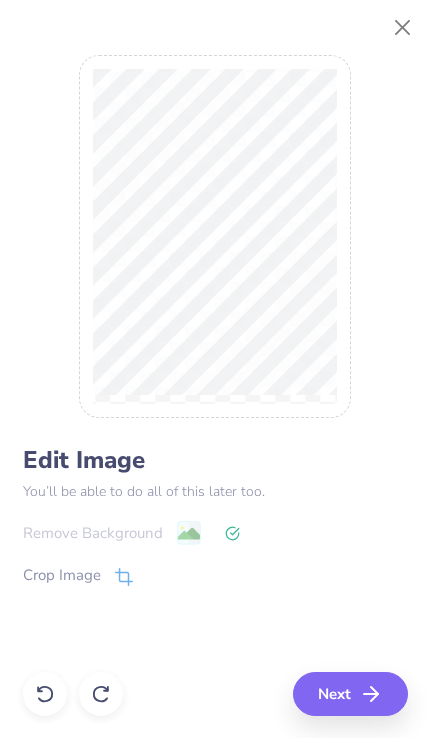 click 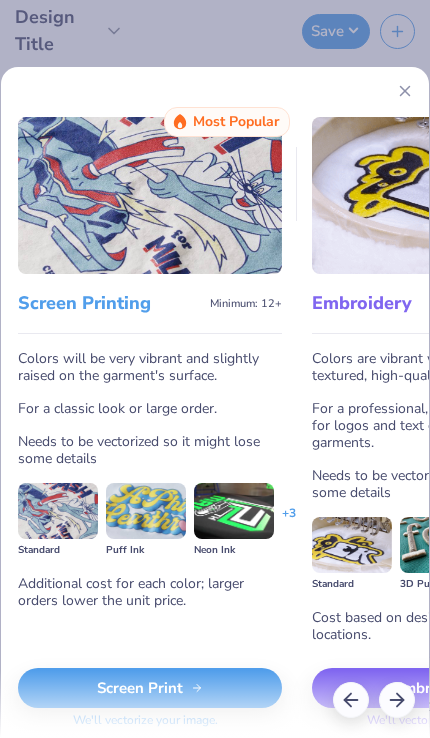 scroll, scrollTop: 0, scrollLeft: 0, axis: both 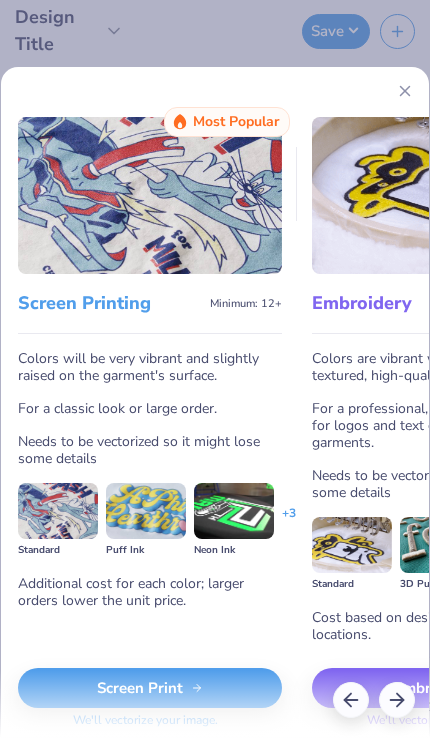 click at bounding box center [146, 511] 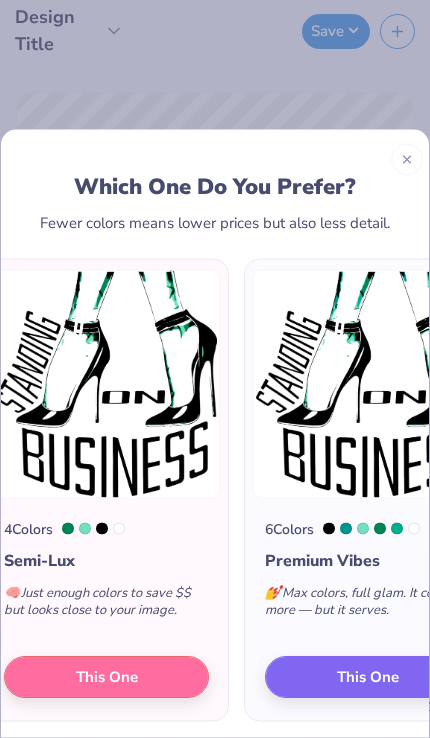 scroll, scrollTop: 0, scrollLeft: 304, axis: horizontal 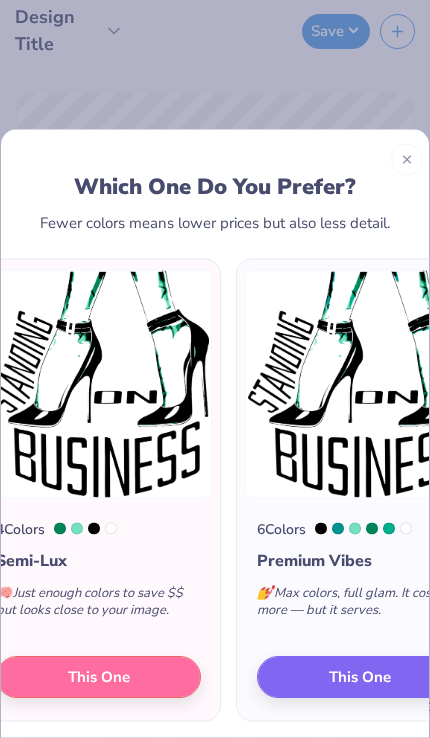 click at bounding box center (372, 529) 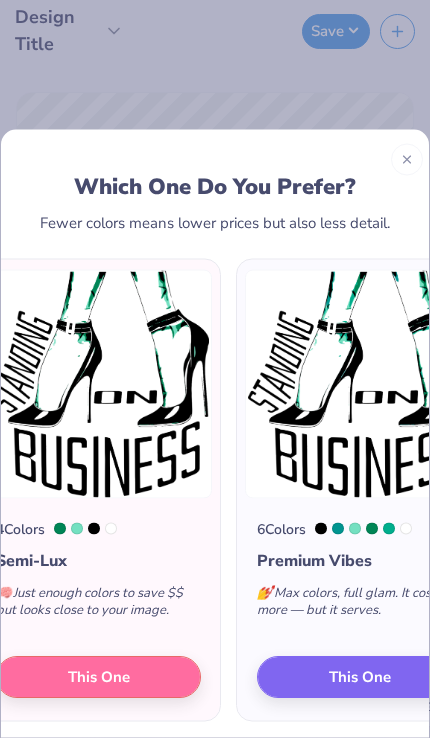 click on "This One" at bounding box center [359, 676] 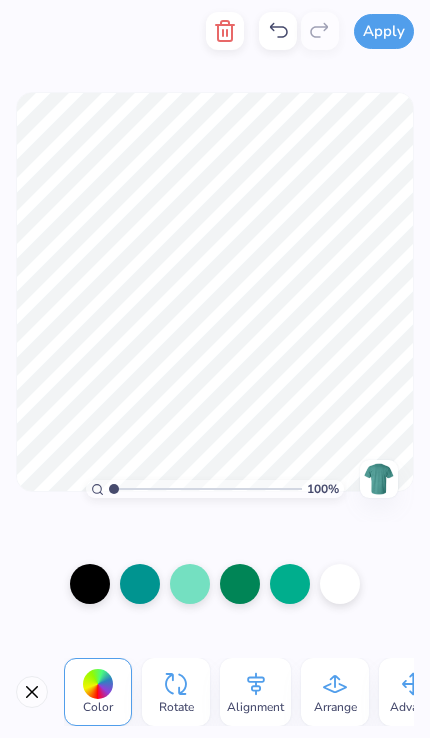 click at bounding box center [340, 584] 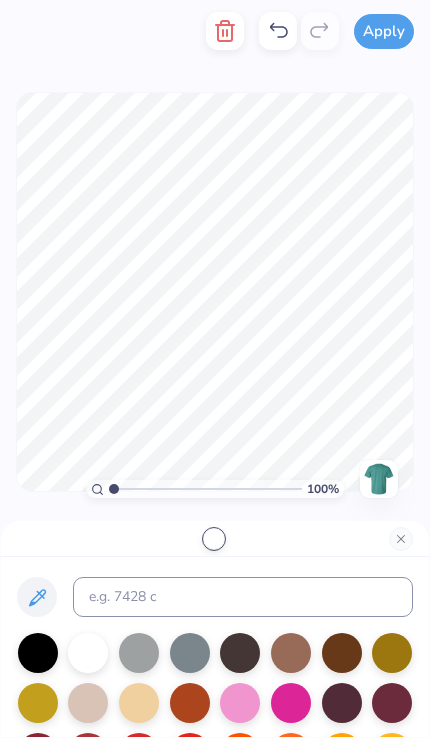 click at bounding box center [214, 539] 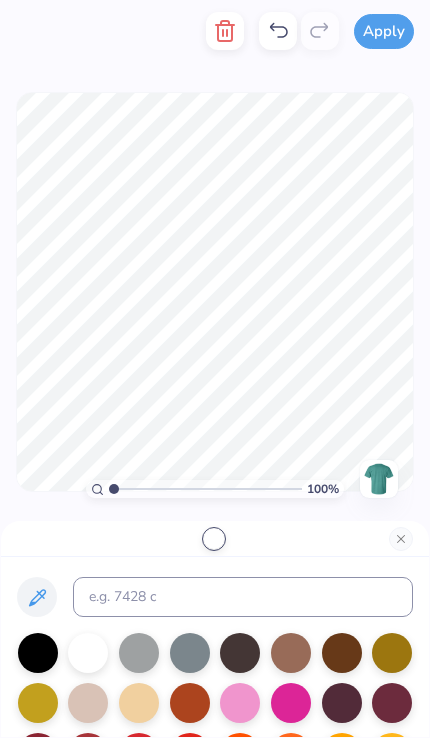 click at bounding box center [88, 653] 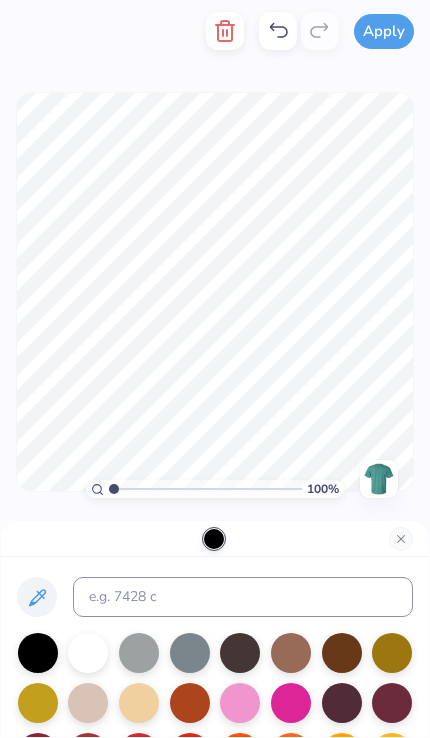 click at bounding box center [88, 653] 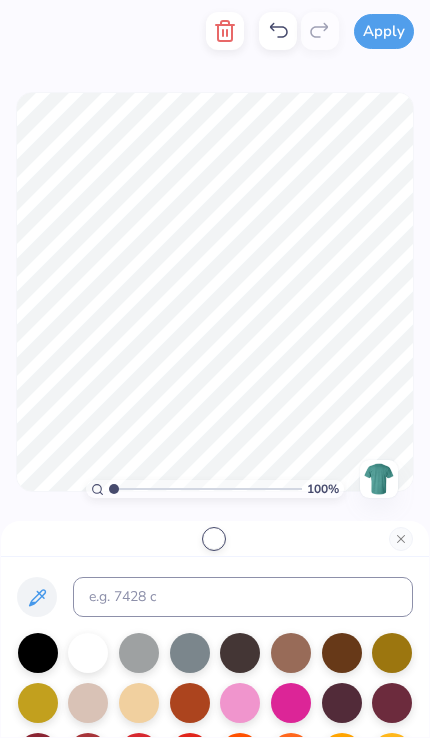 click at bounding box center (401, 539) 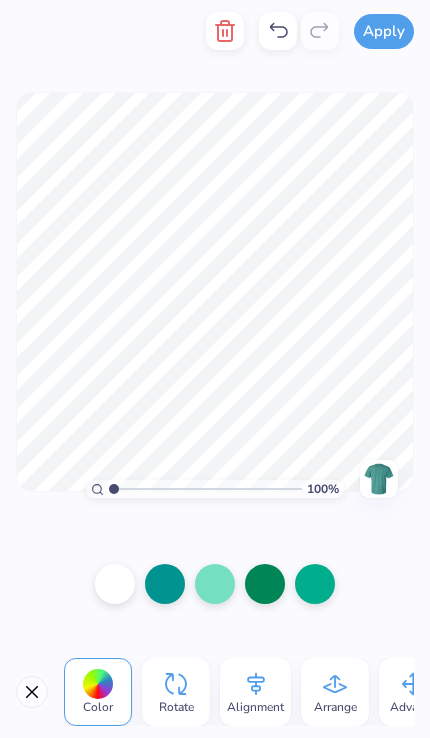 click at bounding box center [165, 584] 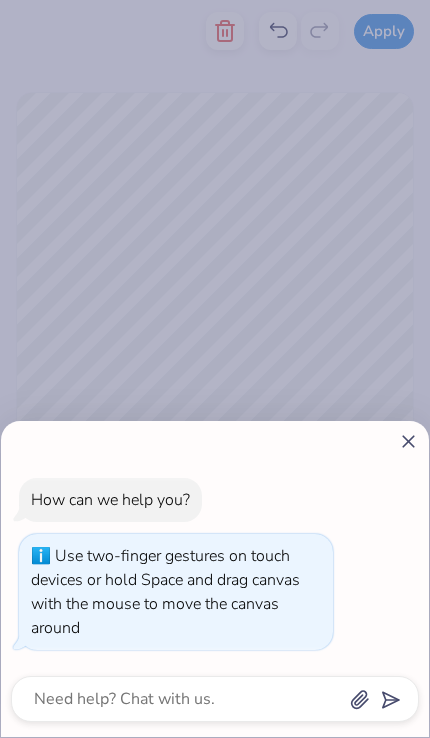 type on "1" 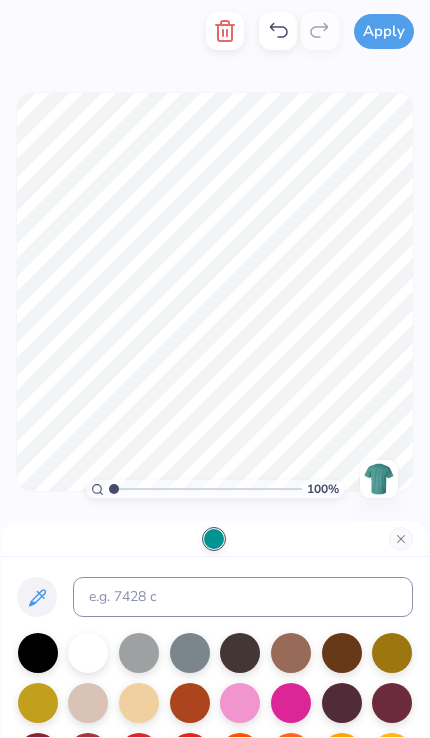 click at bounding box center (392, 653) 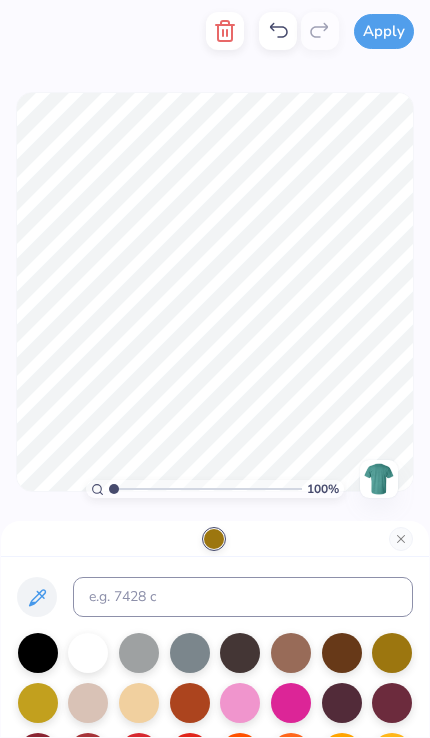 click at bounding box center (392, 653) 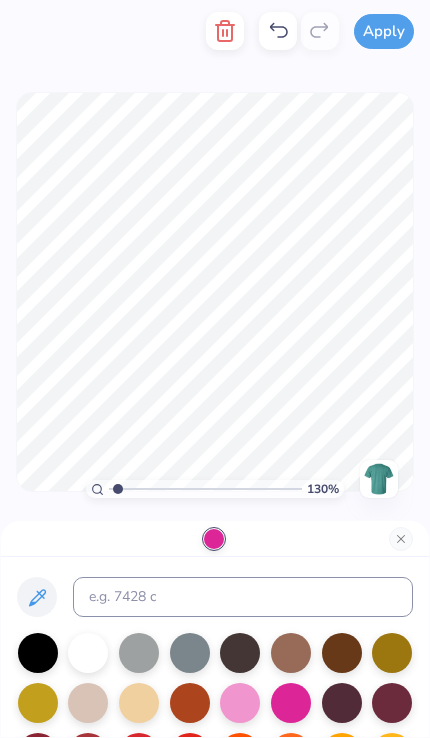 type on "1.3" 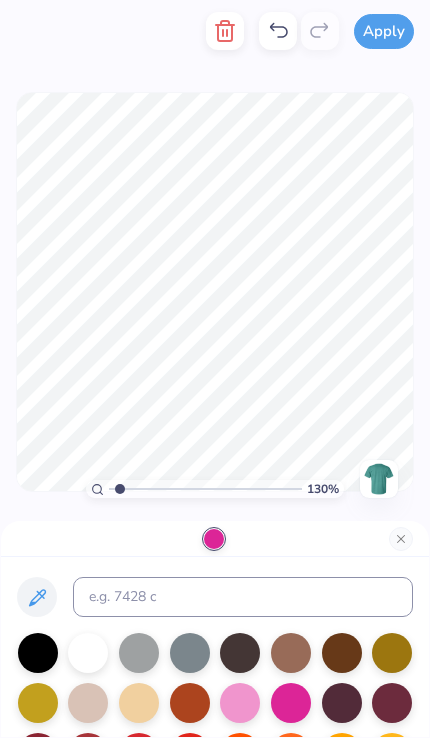 click at bounding box center (291, 703) 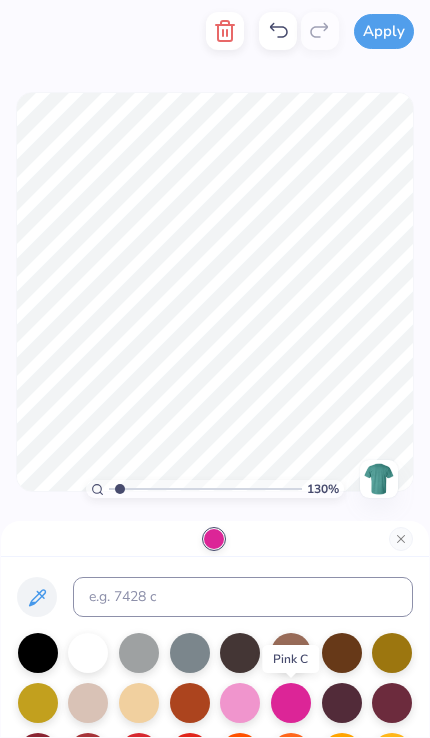 click at bounding box center (214, 539) 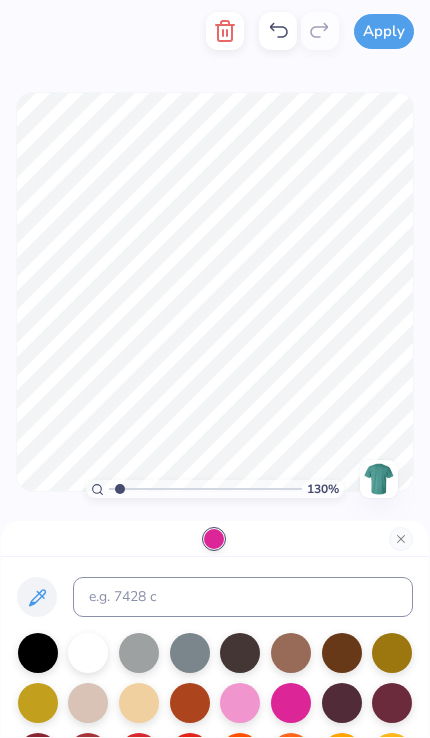 click at bounding box center [401, 539] 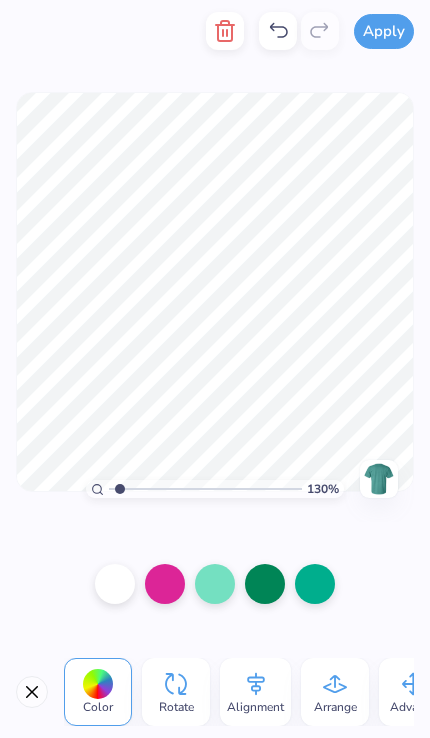 click 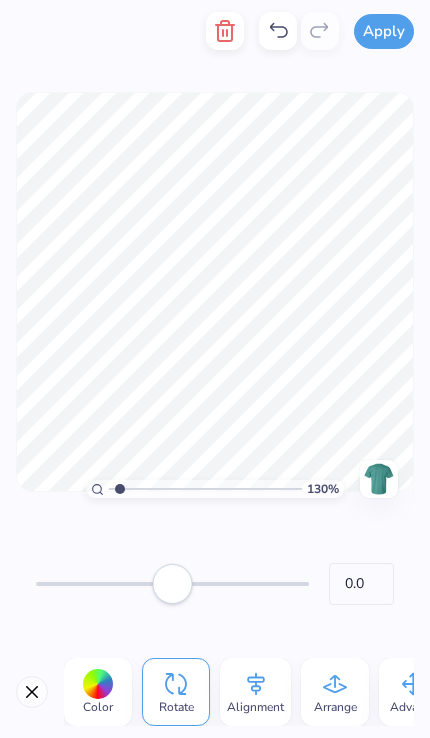 click 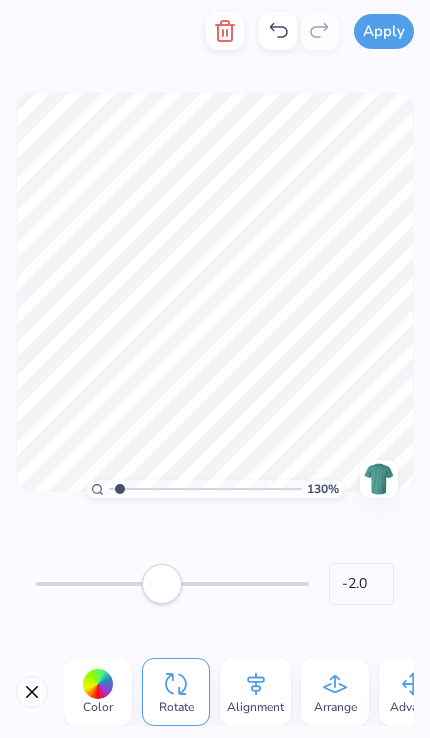 type on "-0.7" 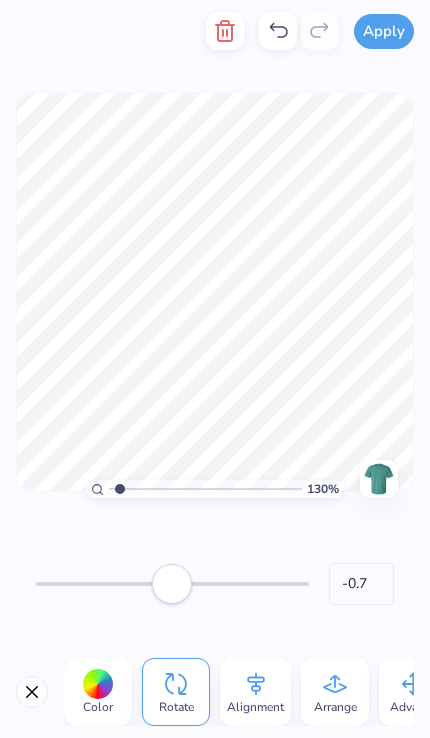 click at bounding box center (32, 692) 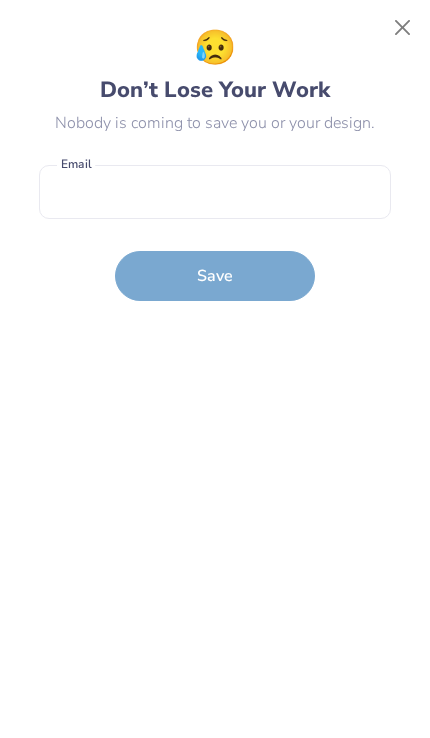 click at bounding box center (403, 28) 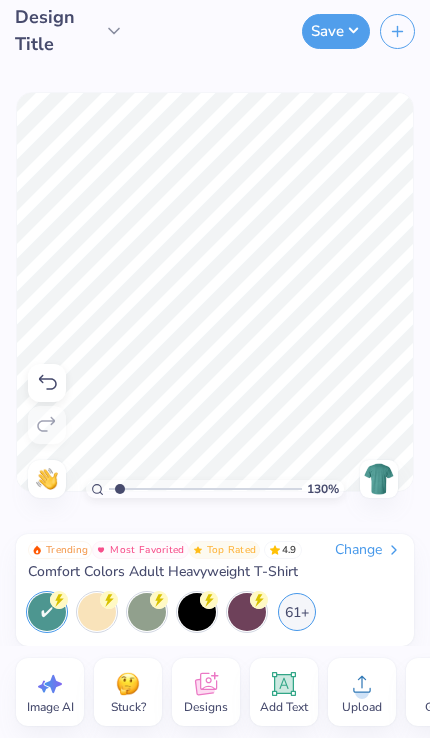 click 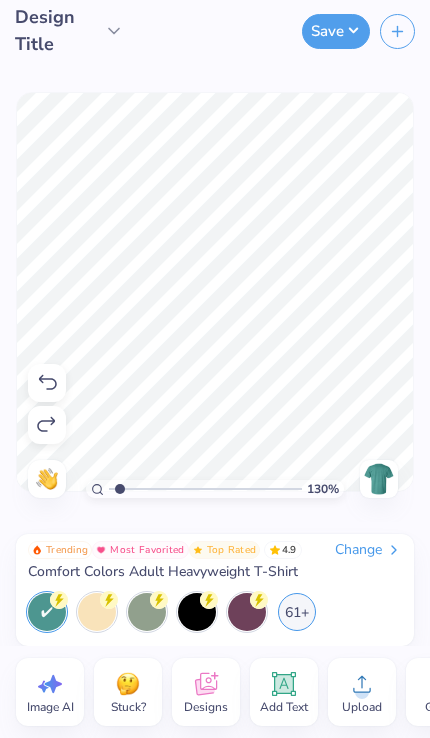 click 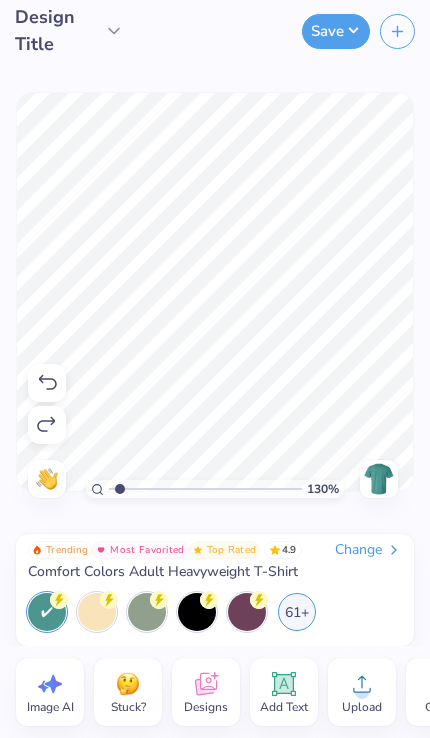 click 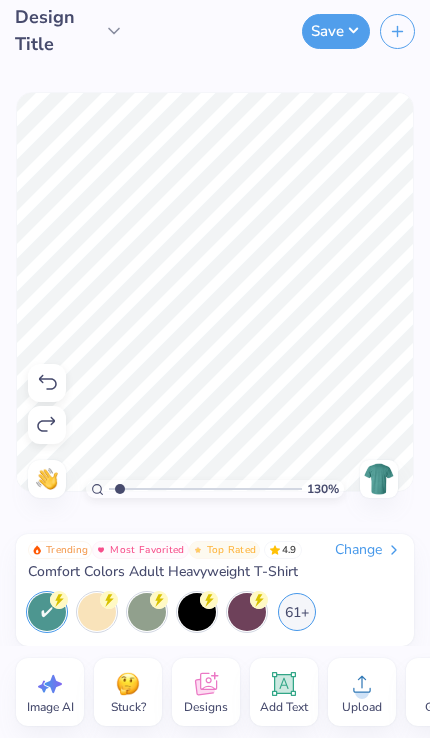 click 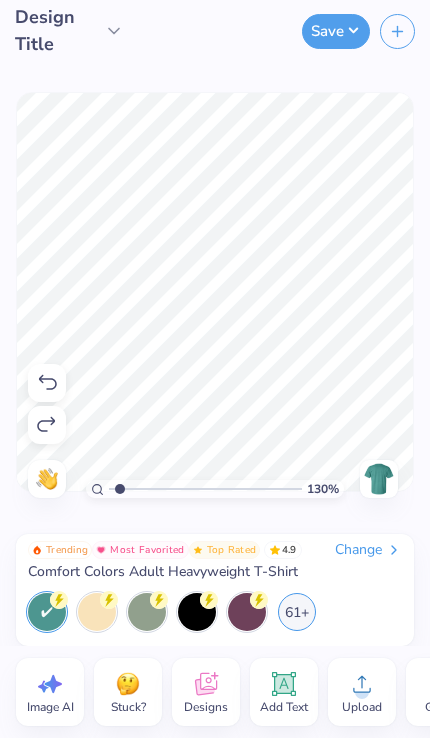 click 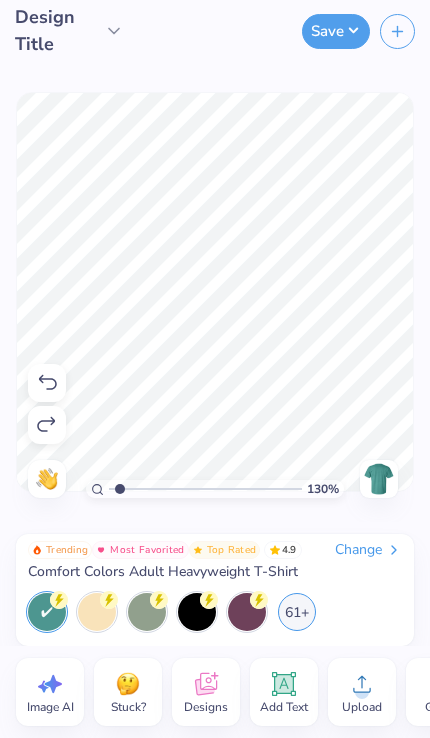 click 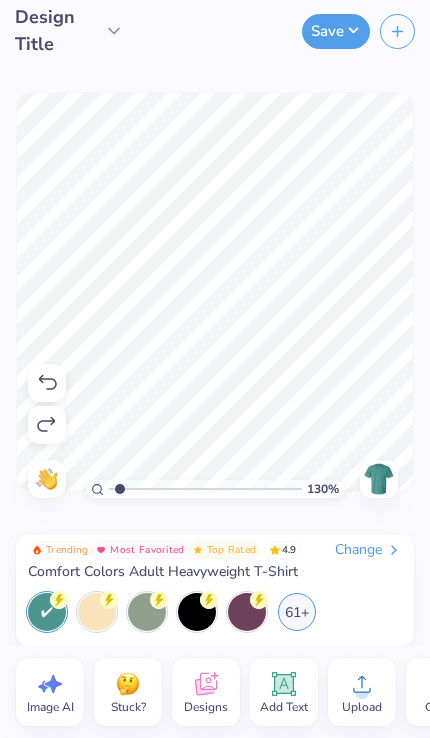 click 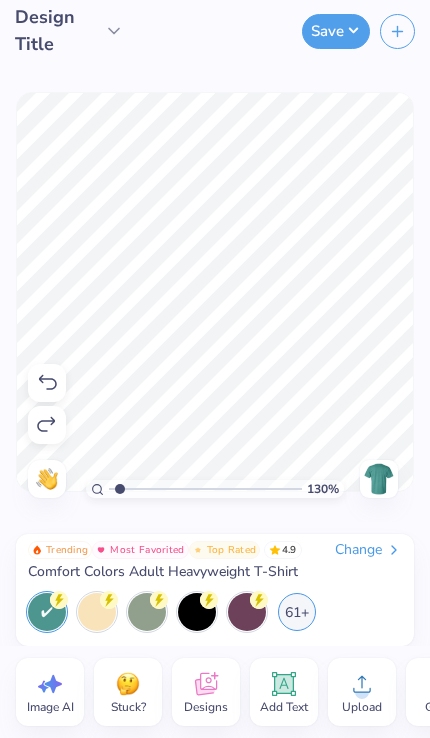 click 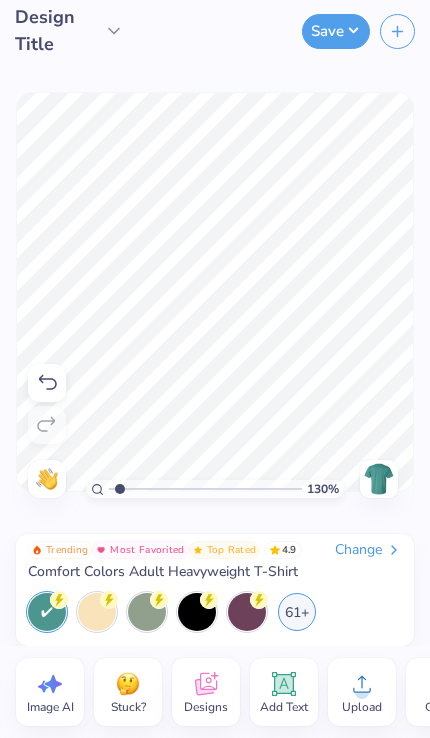 click on "Change" at bounding box center (368, 550) 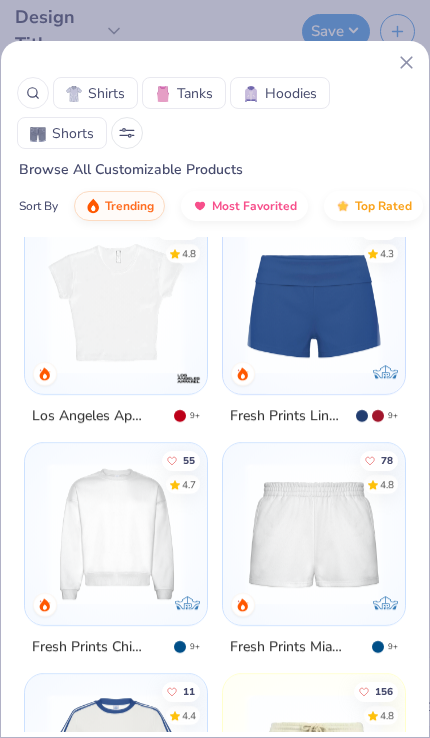 scroll, scrollTop: 1660, scrollLeft: 0, axis: vertical 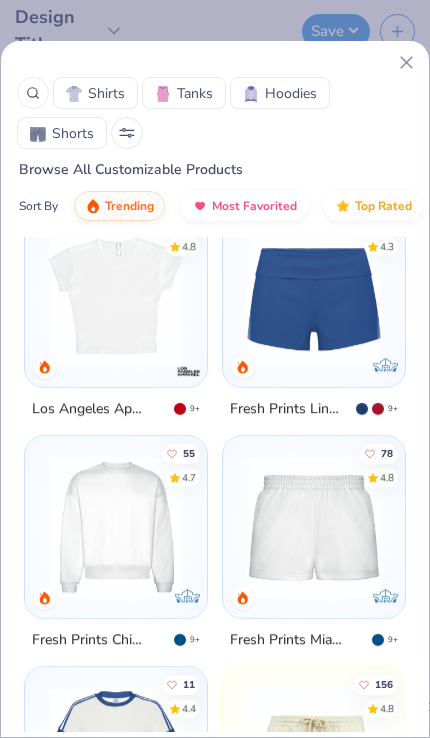 click at bounding box center [116, 296] 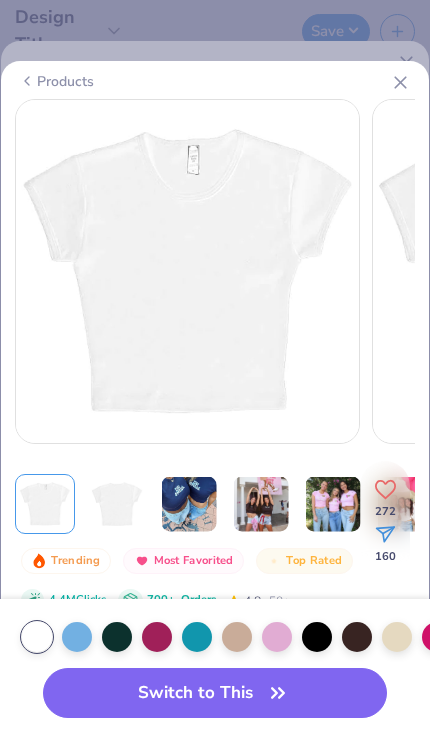 click 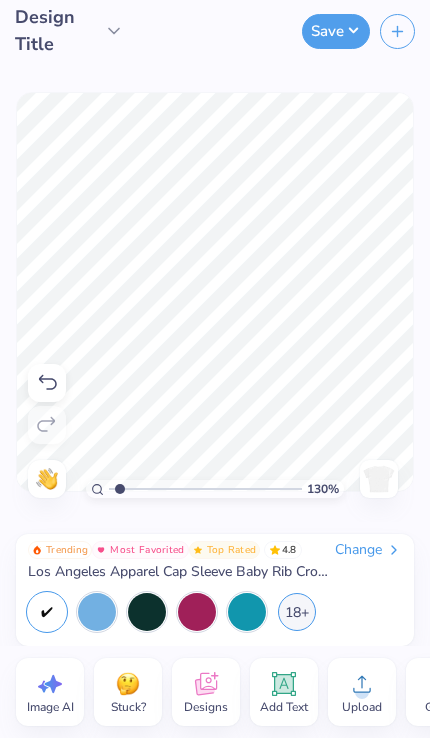 click at bounding box center (205, 489) 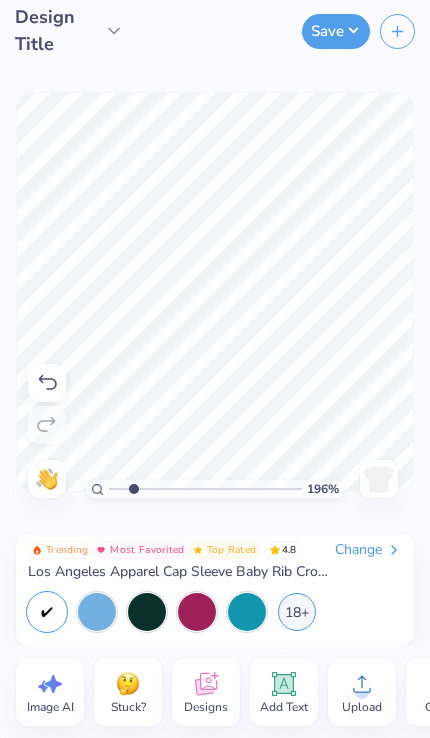 click at bounding box center (205, 489) 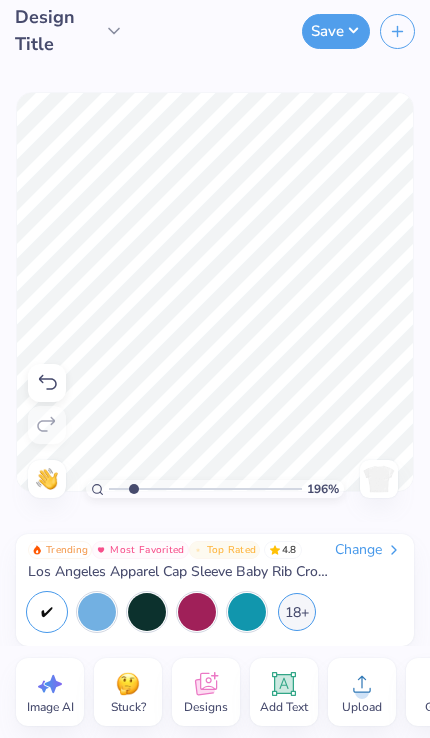 click at bounding box center (205, 489) 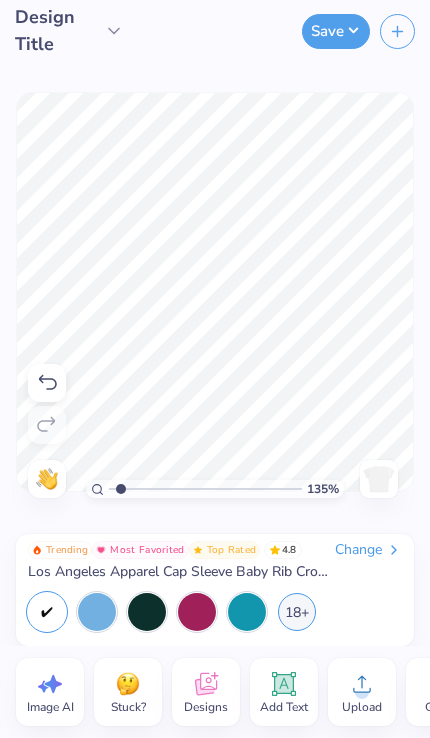 click at bounding box center (205, 489) 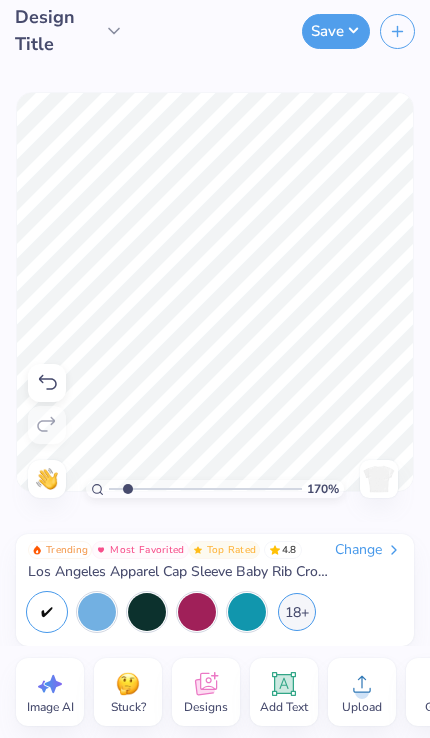 click at bounding box center [205, 489] 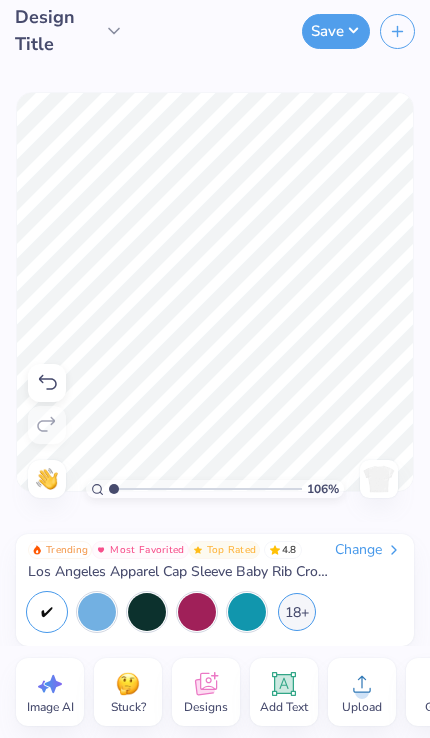 type on "1" 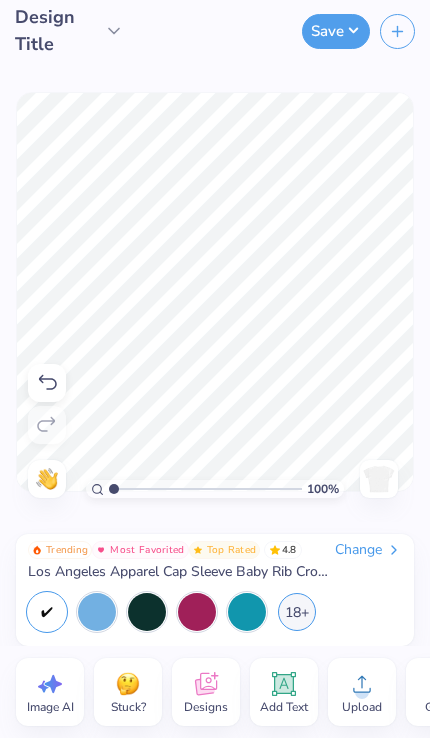 click 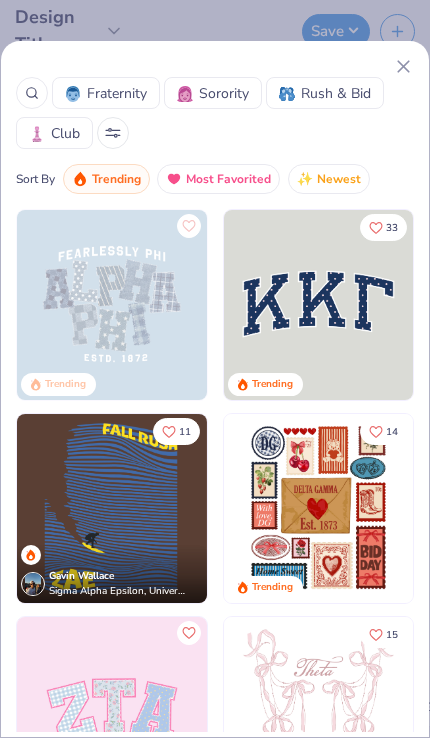 click 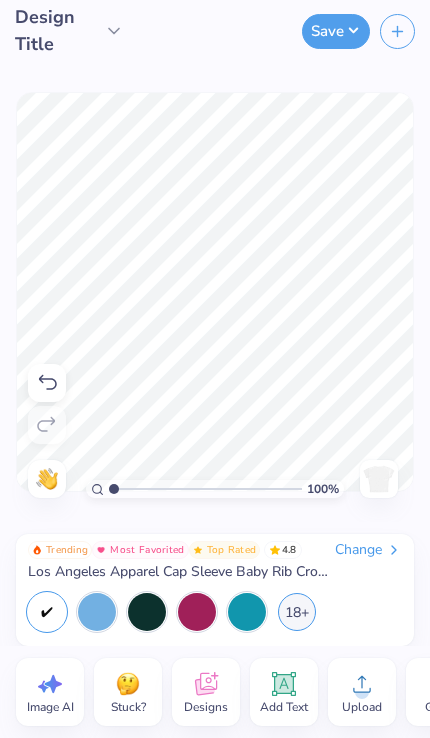 click on "Designs" at bounding box center (206, 692) 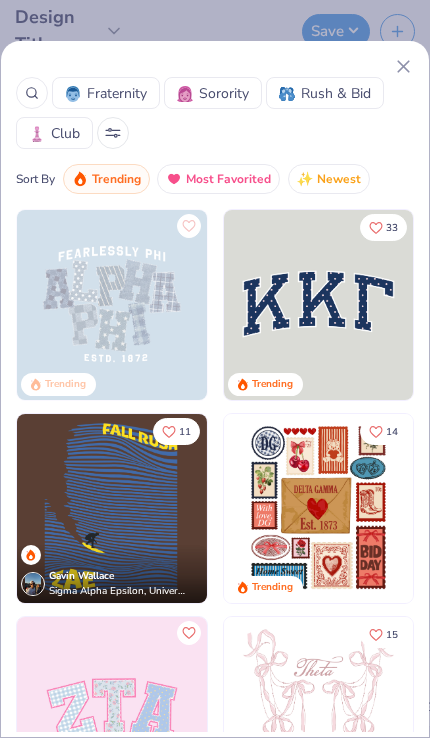 click at bounding box center [32, 93] 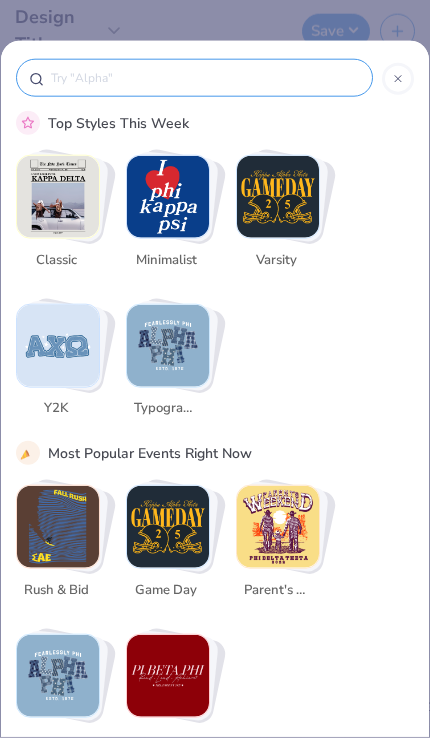 scroll, scrollTop: 0, scrollLeft: 0, axis: both 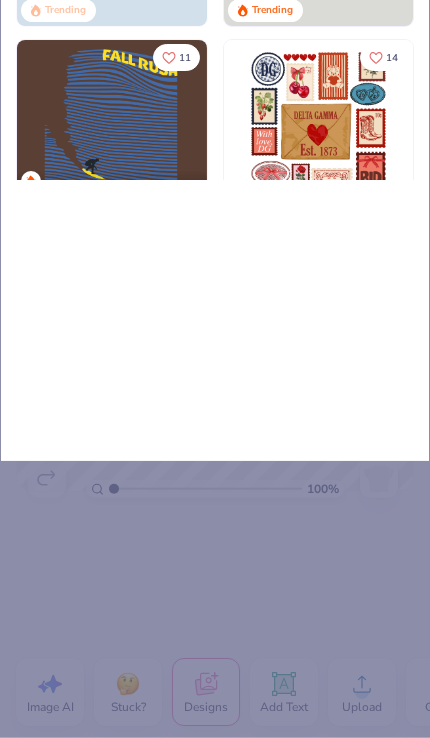 type on "He" 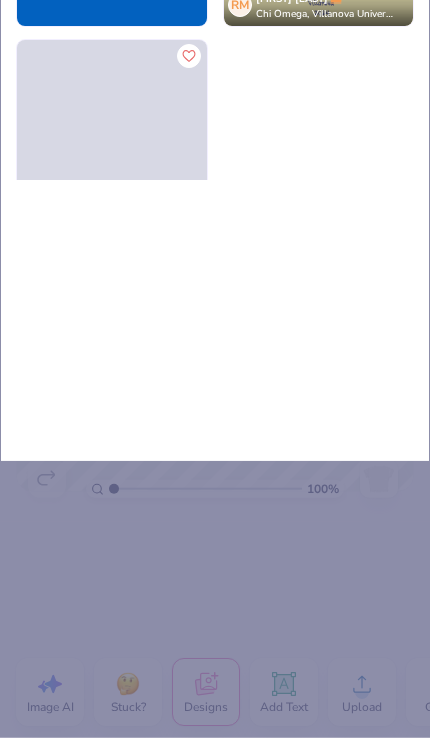 type on "Heel" 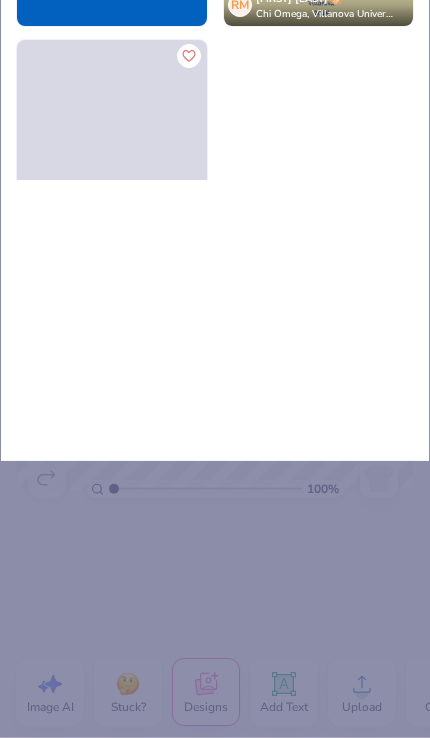 type on "Heel" 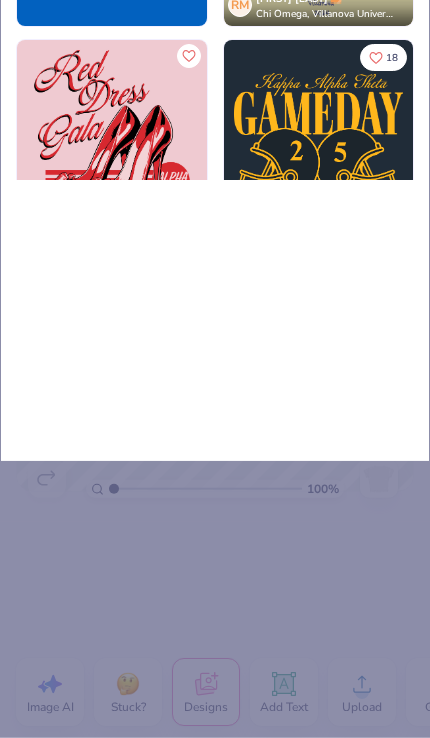 type on "Heel" 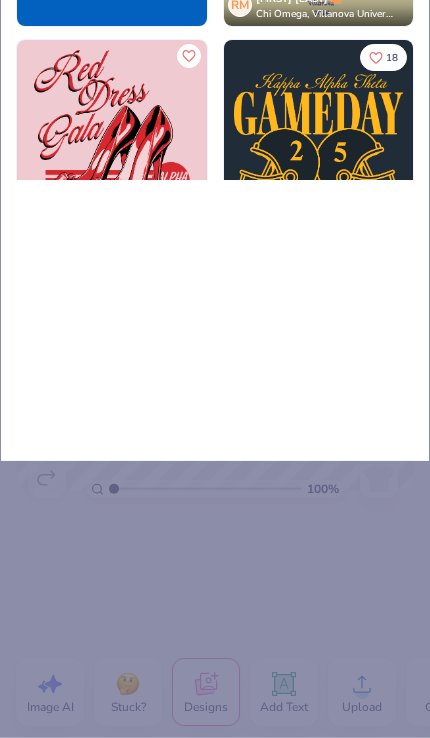 click on "Heel 39 RM [LAST] [LAST] Chi Omega, [UNIVERSITY] 18 Trending Trending" at bounding box center [215, 113] 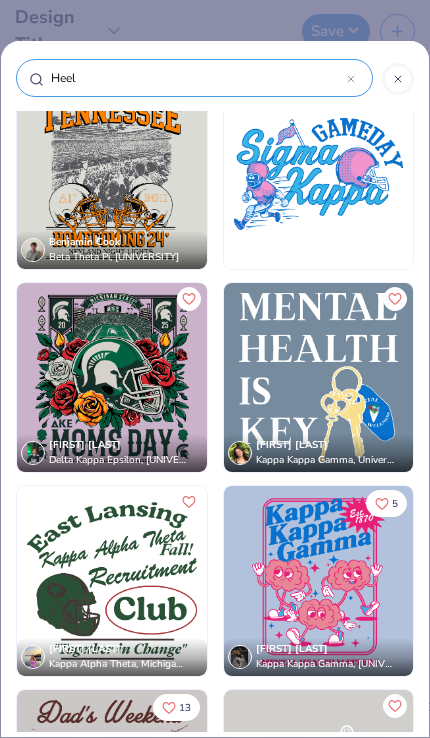 scroll, scrollTop: 4113, scrollLeft: 0, axis: vertical 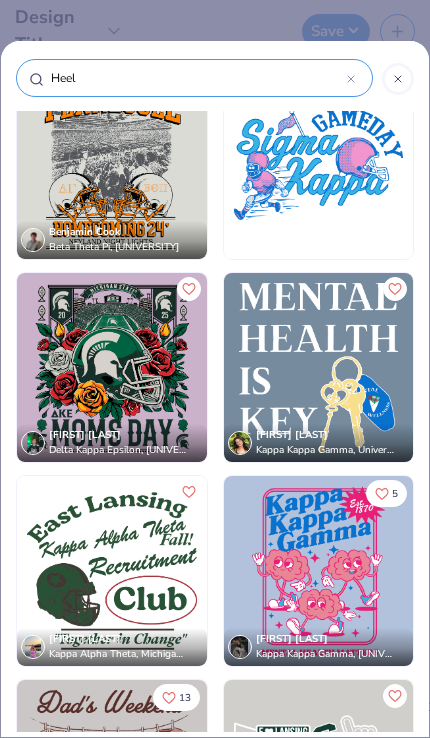 click at bounding box center (398, 79) 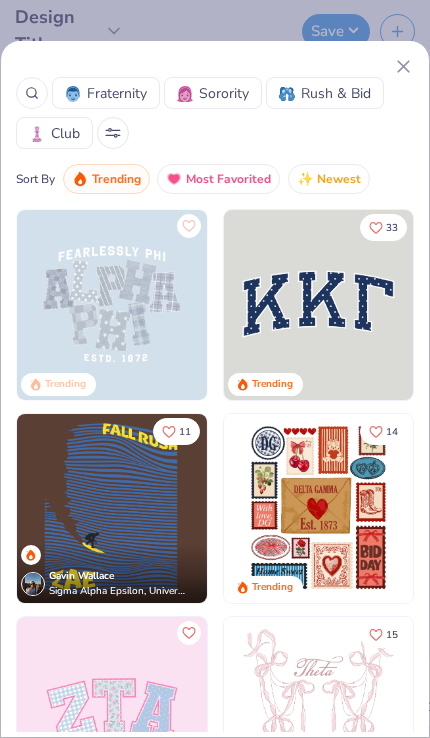 click 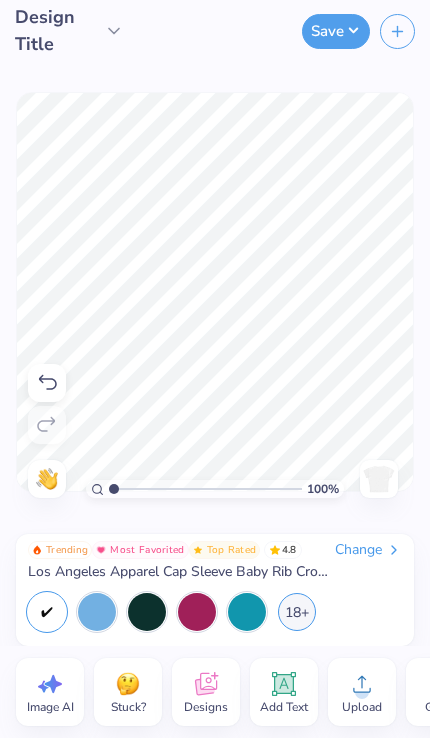 click at bounding box center (247, 612) 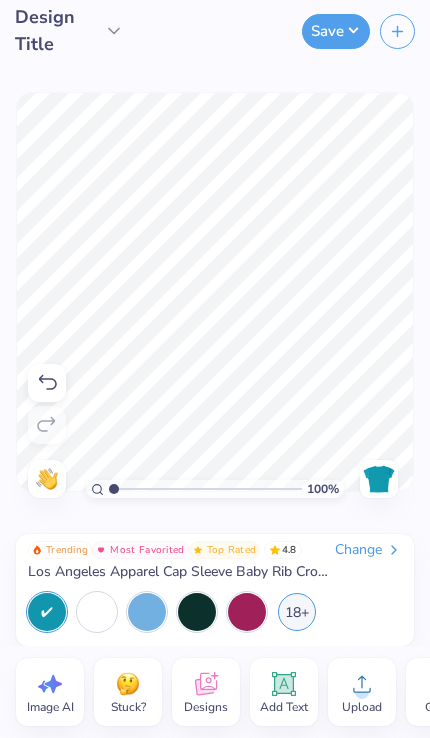 click at bounding box center (197, 612) 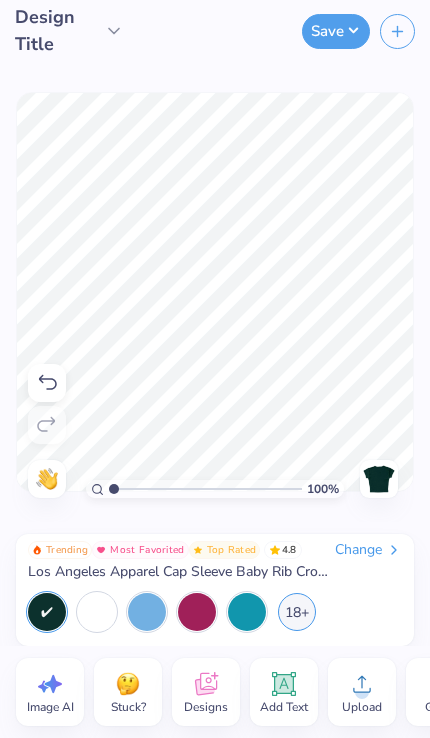 click at bounding box center (147, 612) 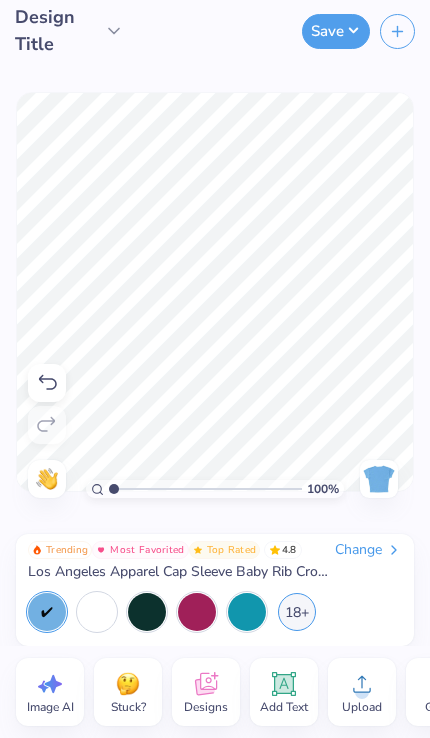 click at bounding box center [97, 612] 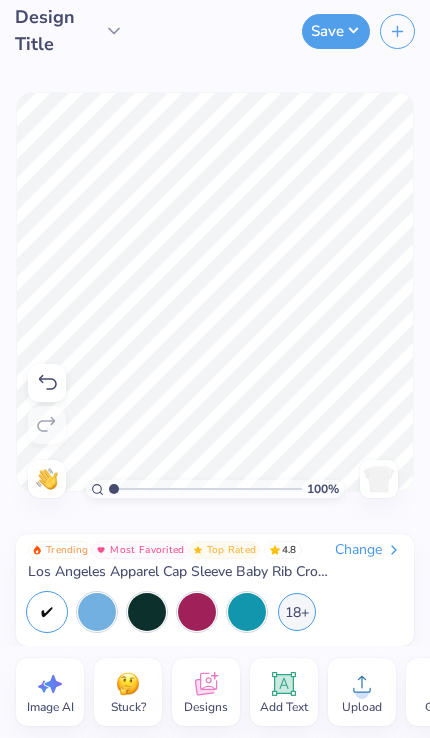 click on "18+" at bounding box center (297, 612) 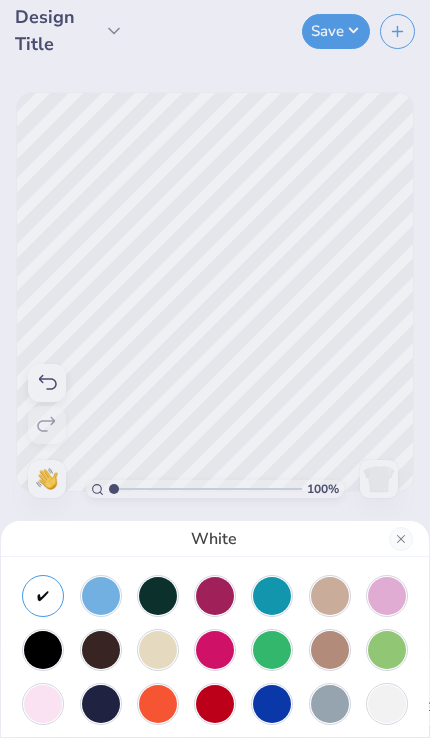click at bounding box center (272, 596) 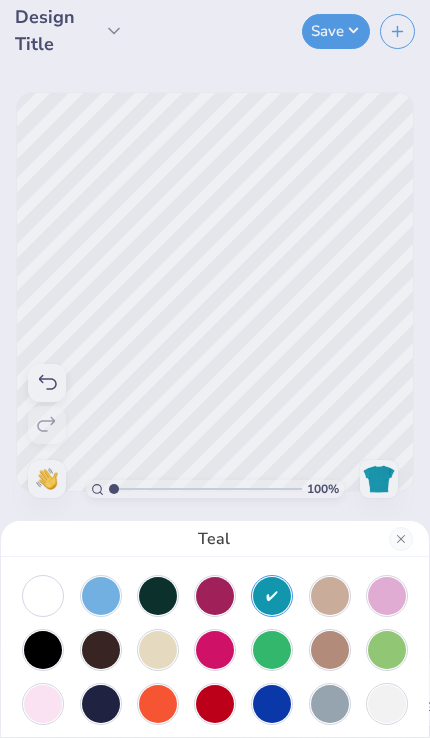 click at bounding box center [272, 704] 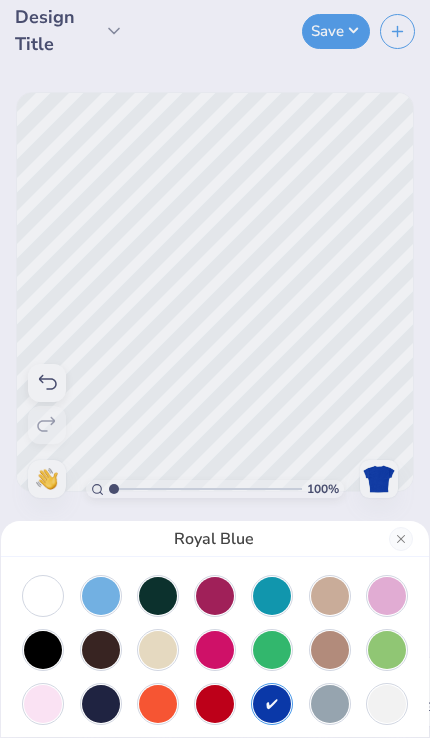 click at bounding box center (387, 704) 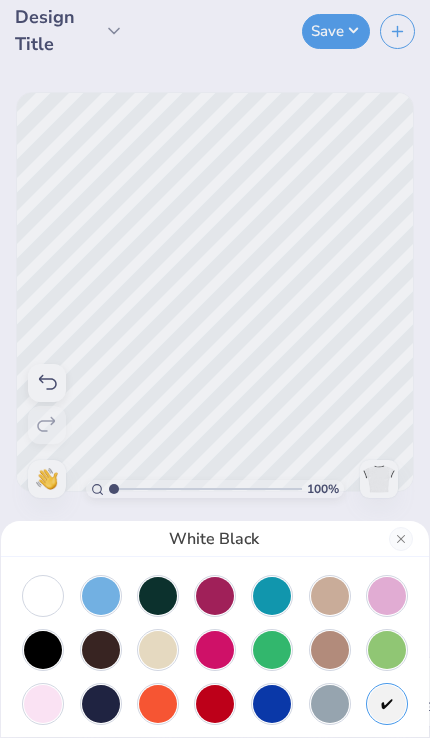 click on "White Black" at bounding box center [215, 539] 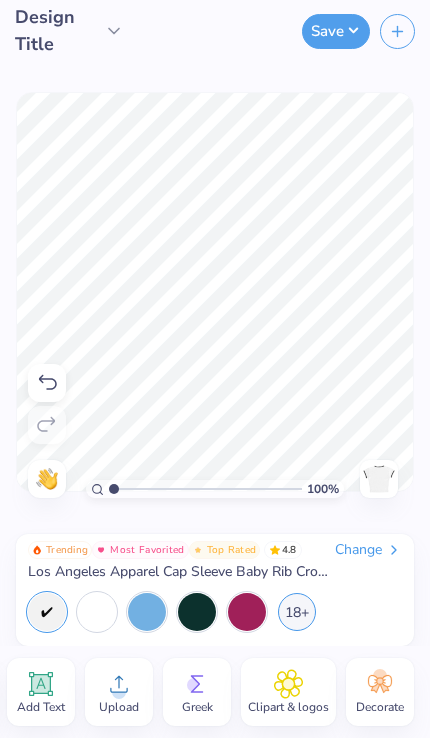 scroll, scrollTop: 0, scrollLeft: 244, axis: horizontal 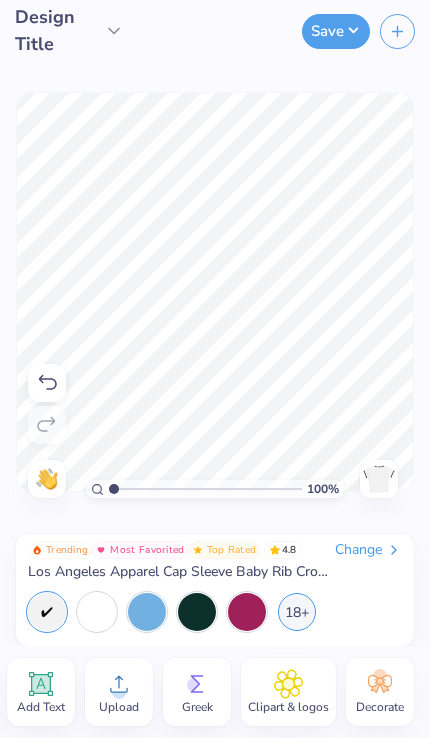 click on "Decorate" at bounding box center (380, 707) 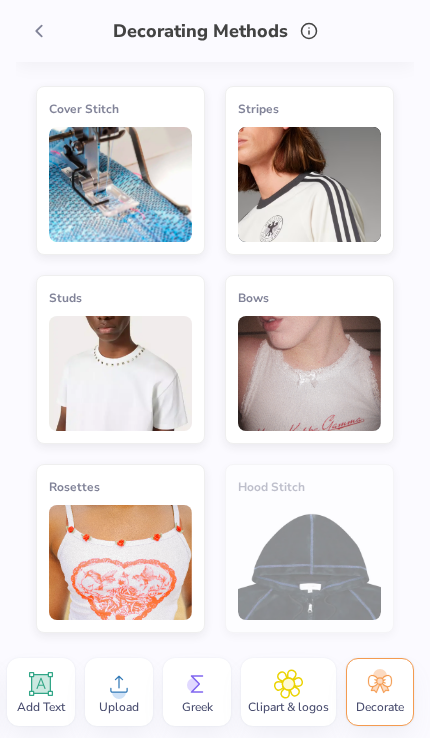 click at bounding box center [120, 373] 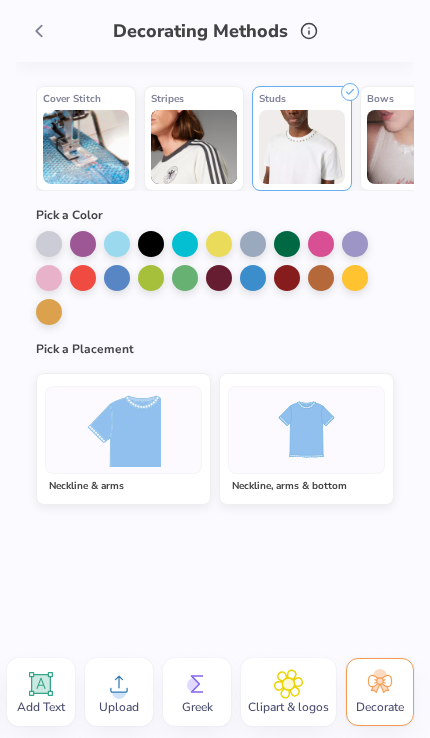 click at bounding box center [306, 429] 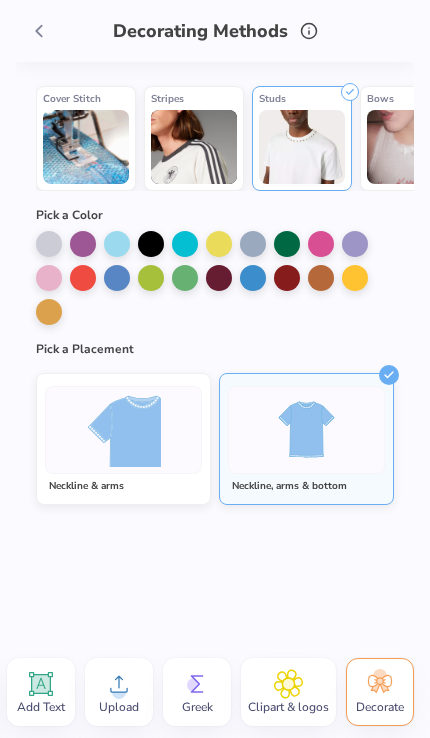 click at bounding box center [185, 244] 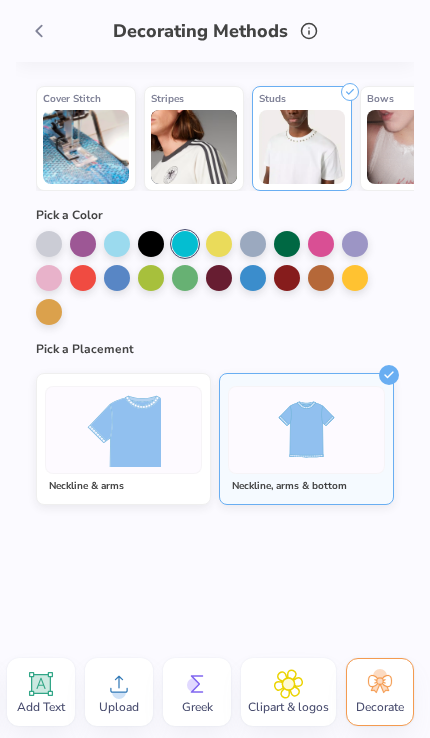 click at bounding box center (306, 430) 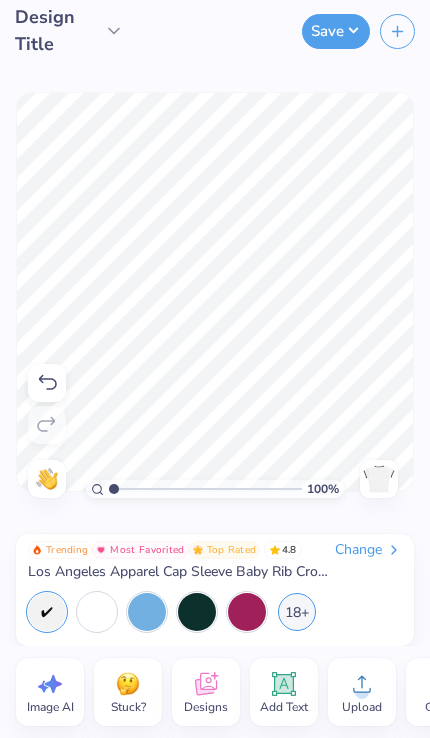 scroll, scrollTop: 0, scrollLeft: 0, axis: both 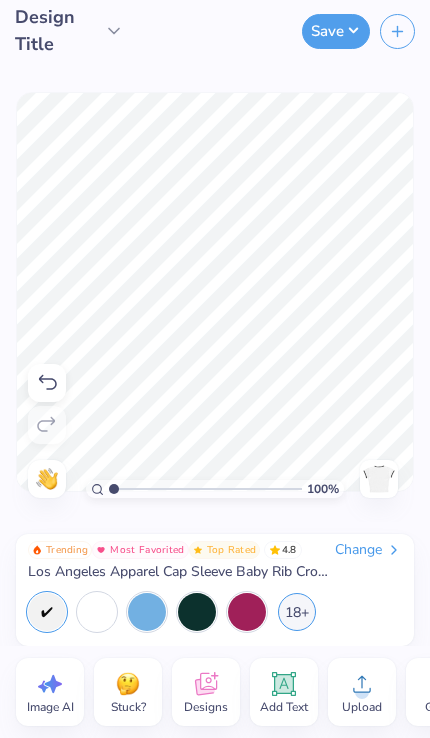 click on "Save" at bounding box center (336, 31) 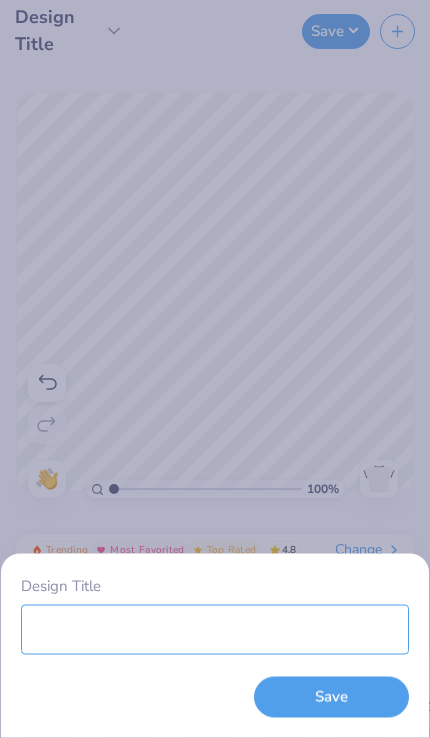 click on "Design Title" at bounding box center [215, 629] 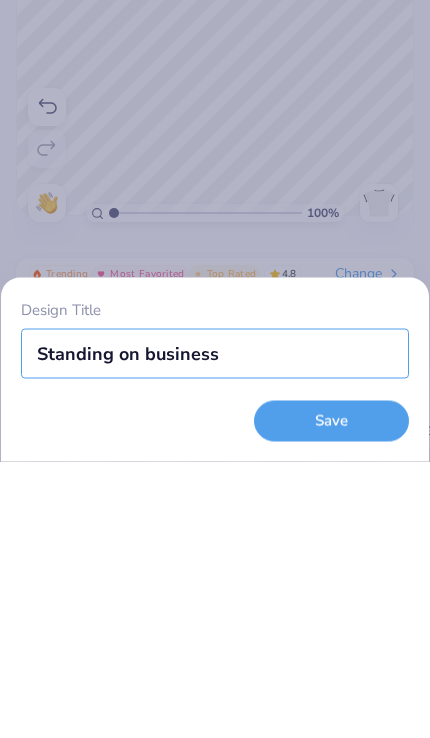 type on "Standing on business" 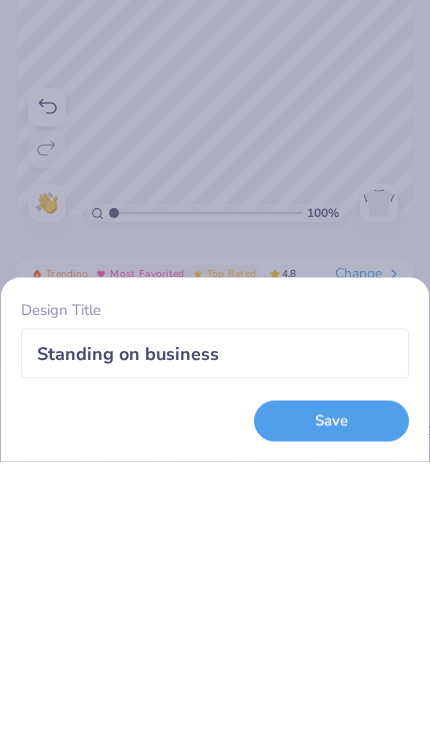 click on "Save" at bounding box center [331, 697] 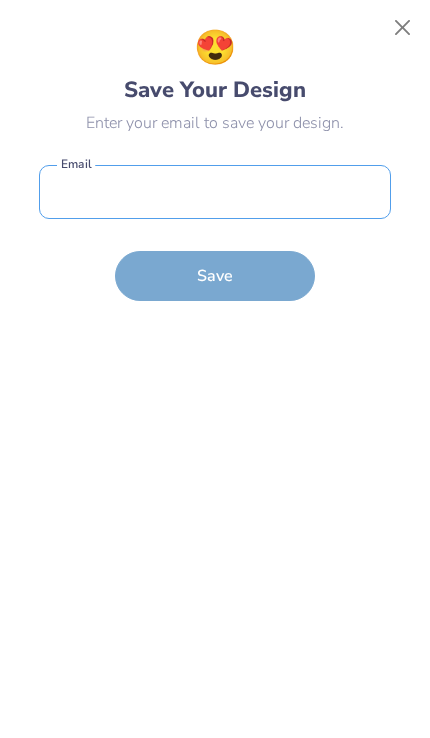 click at bounding box center (215, 192) 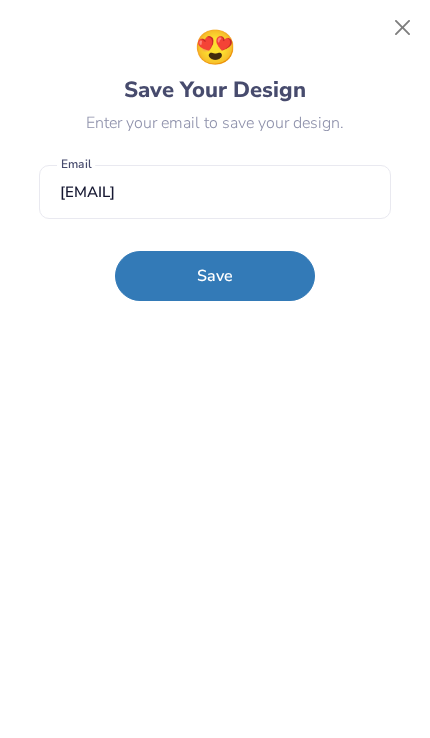 click on "Save" at bounding box center [215, 276] 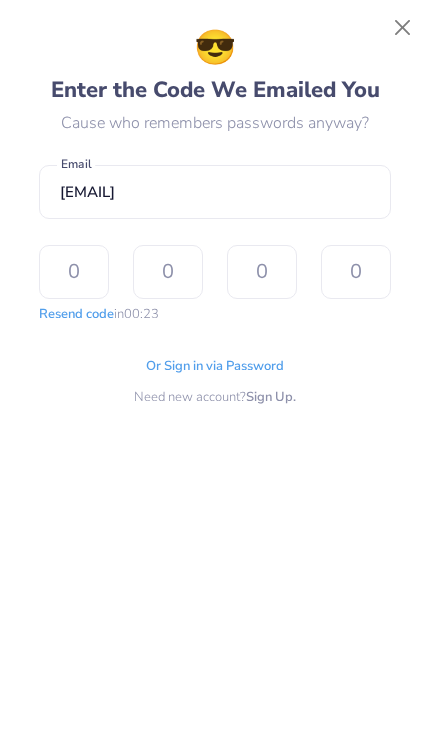 click on "Or Sign in via Password" at bounding box center [215, 367] 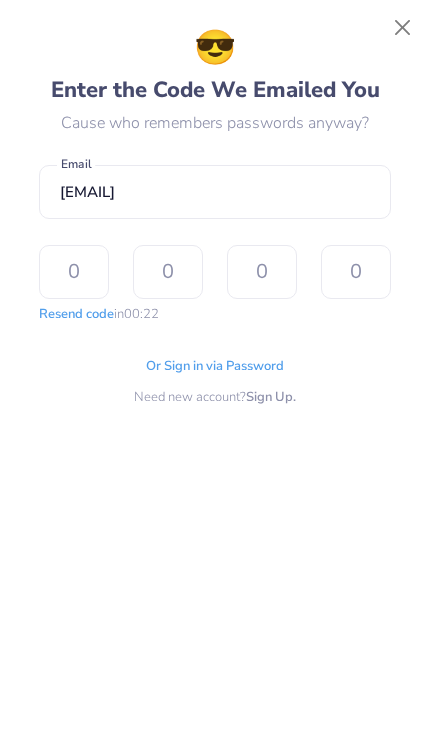 click on "Or Sign in via Password" at bounding box center (215, 367) 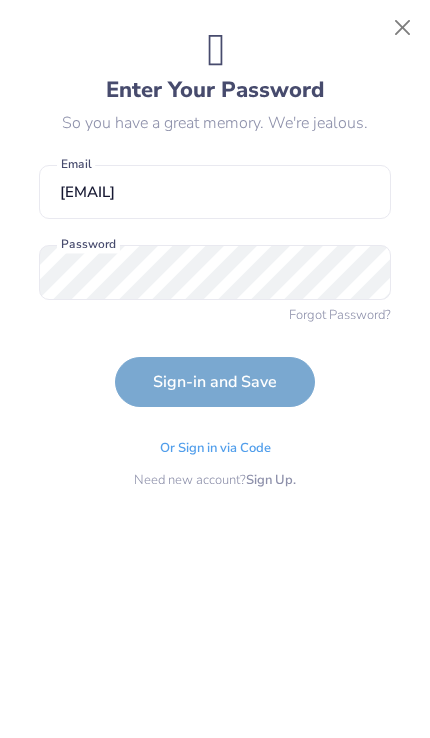 click on "Sign-in and Save" at bounding box center [215, 382] 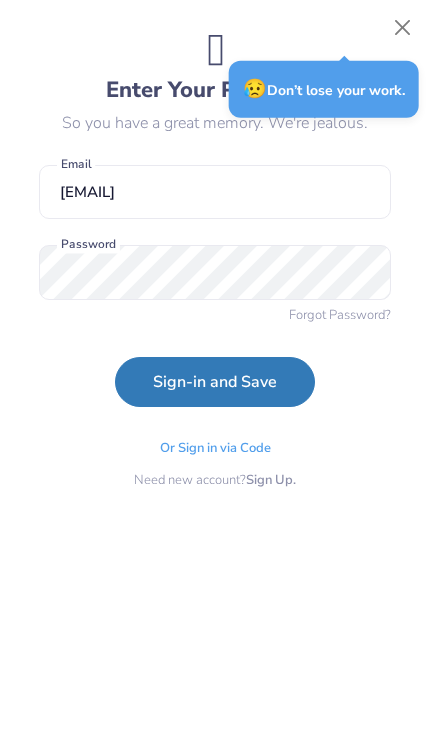 click on "Sign-in and Save" at bounding box center [215, 382] 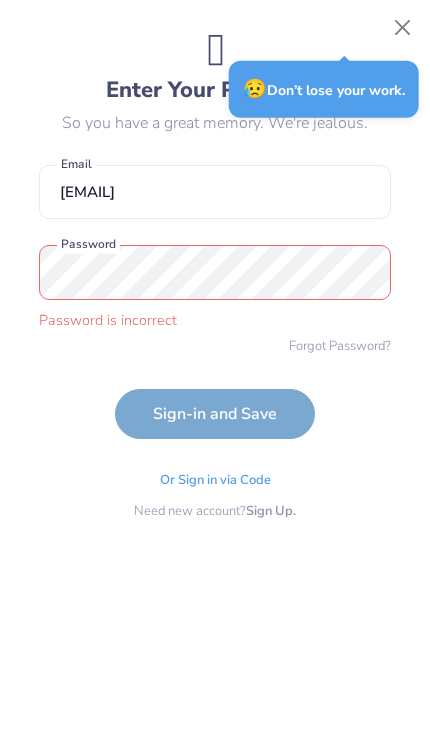 click on "Or Sign in via Code" at bounding box center (215, 481) 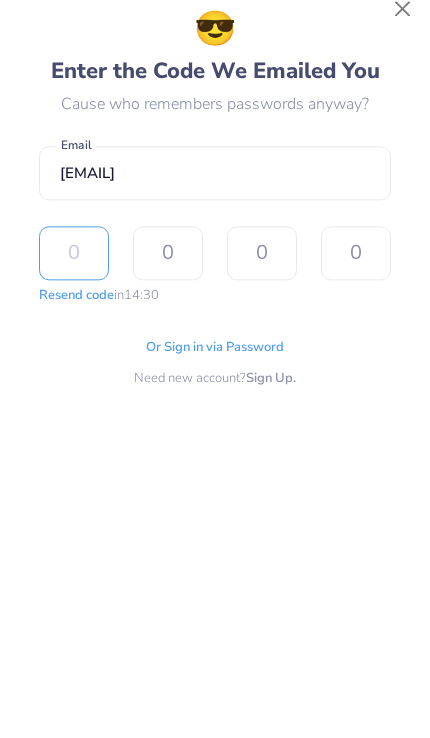 type on "5" 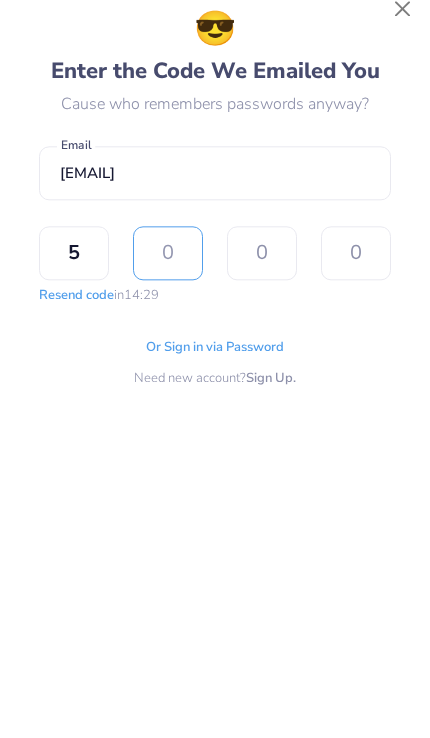 type on "5" 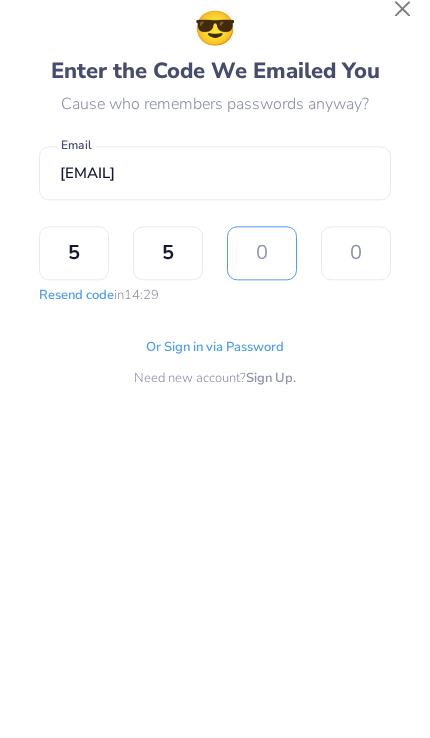 type on "1" 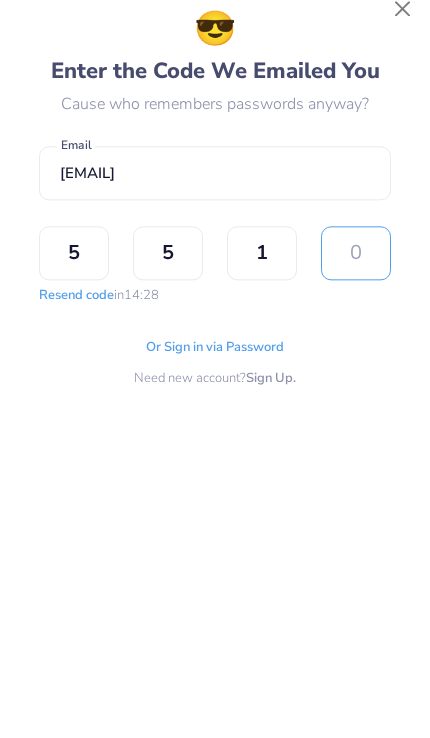 type on "5" 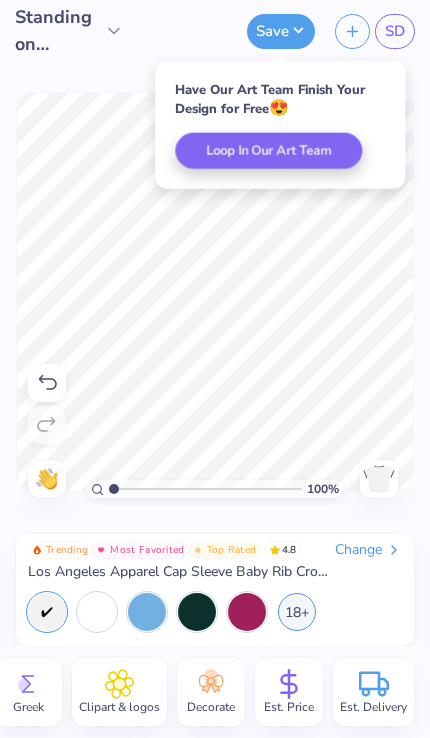 scroll, scrollTop: 0, scrollLeft: 414, axis: horizontal 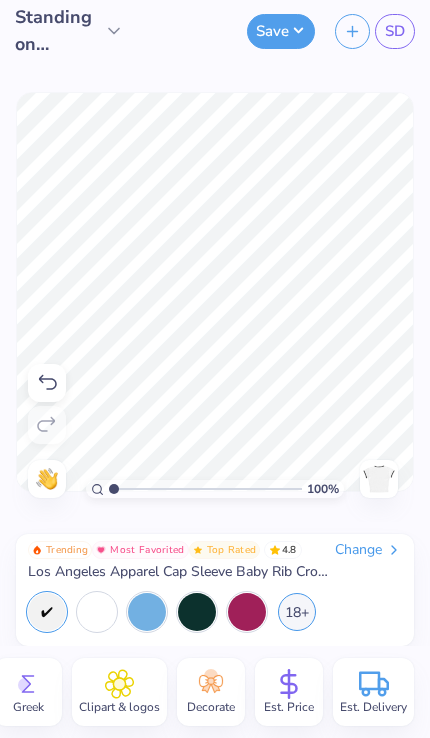 click 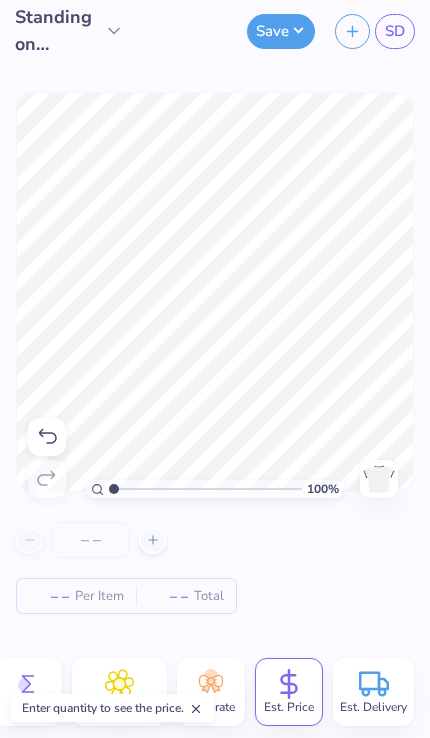click on "Per Item" at bounding box center (99, 596) 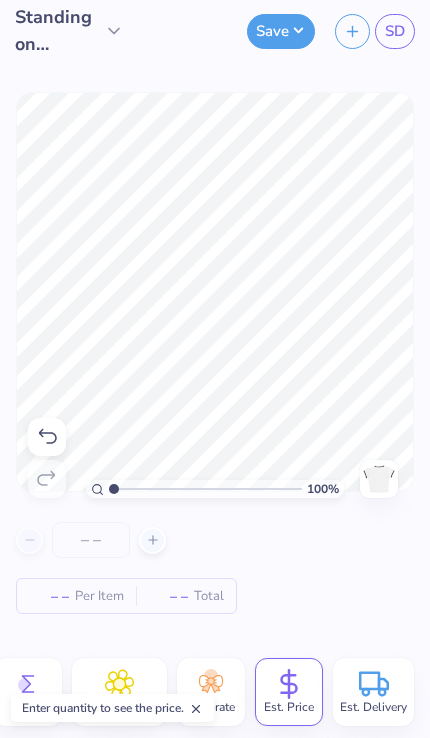 click 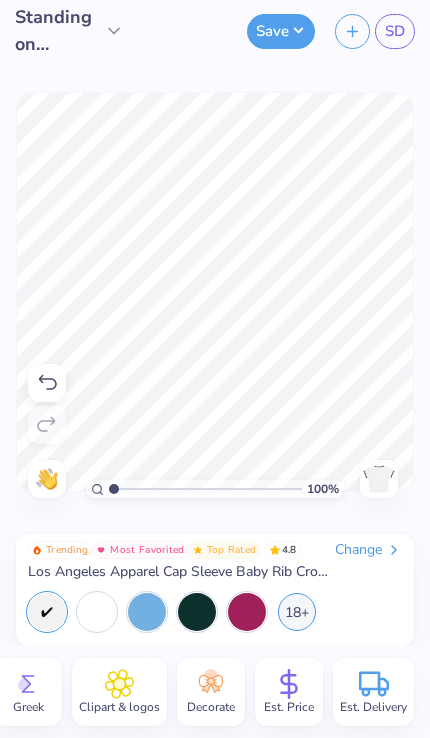 click 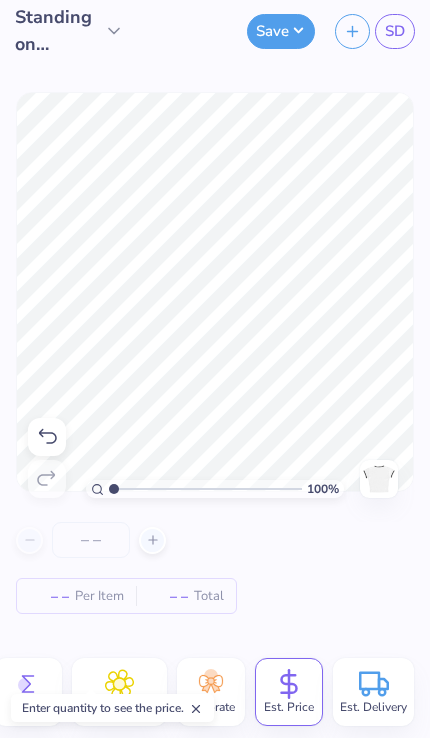 click at bounding box center [152, 540] 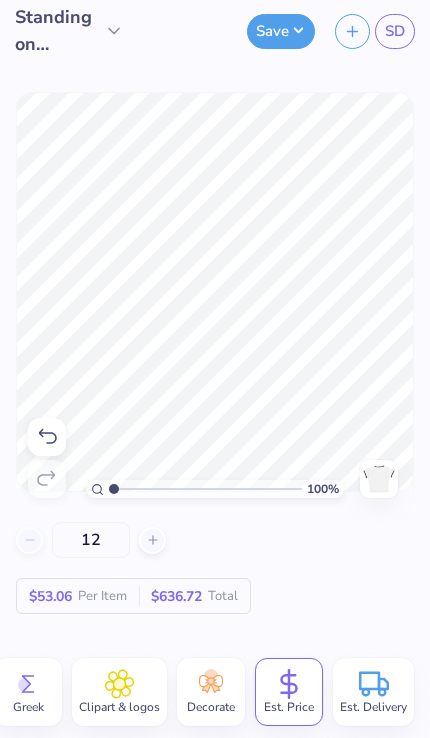 click on "12" at bounding box center (91, 540) 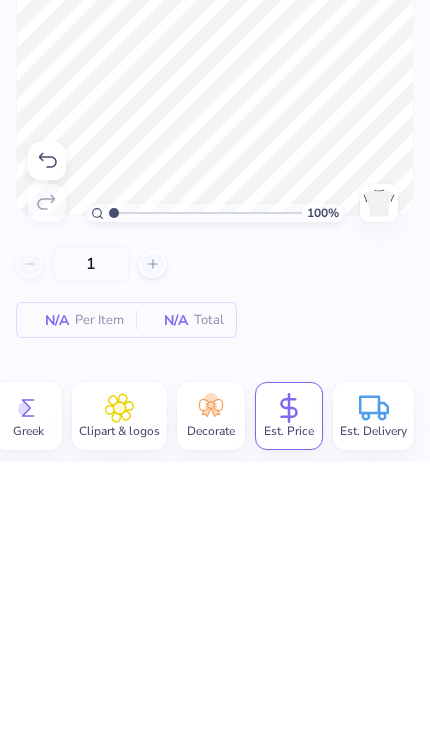 type on "12" 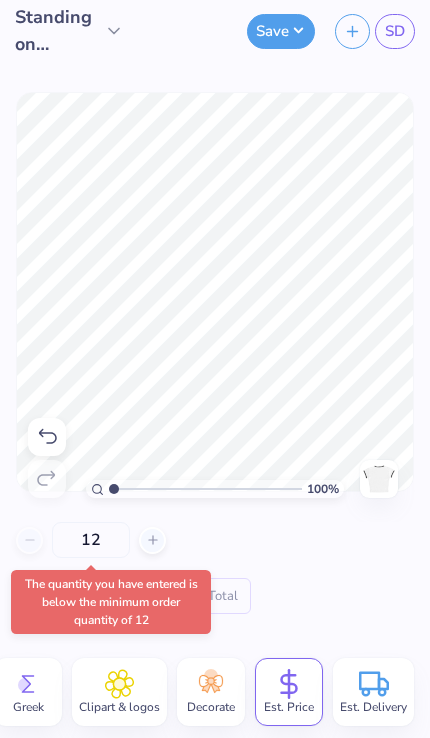 click on "12 $53.06 Per Item $636.72 Total" at bounding box center [215, 568] 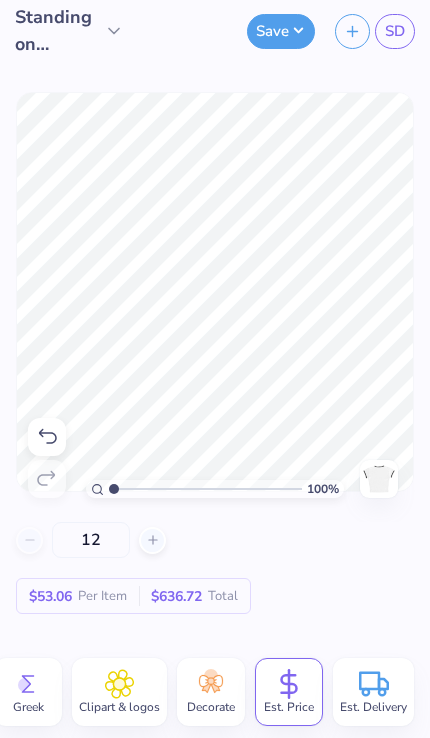 click on "12 $53.06 Per Item $636.72 Total" at bounding box center (215, 568) 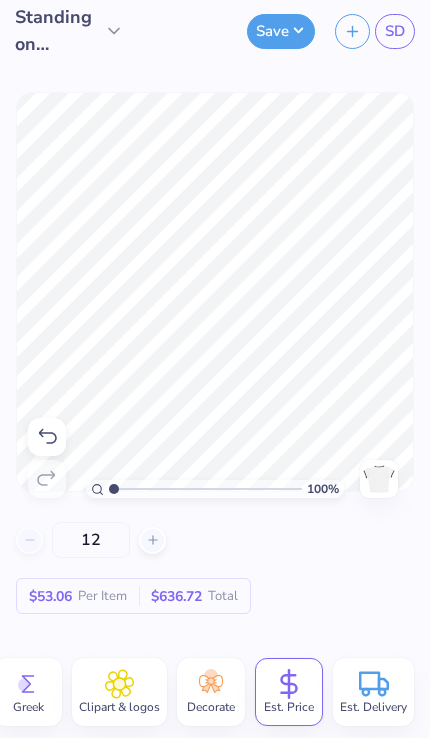 click on "12" at bounding box center [91, 540] 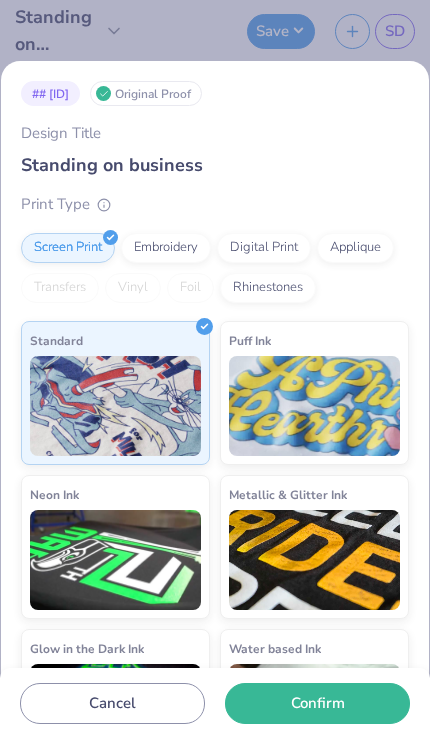 click on "# [ID] Original Proof Design Title Standing on business Print Type Screen Print Embroidery Digital Print Applique Transfers Vinyl Foil Rhinestones Standard Puff Ink Neon Ink Metallic  Glow in the Dark Ink Water based Ink Cancel Confirm" at bounding box center (215, 369) 